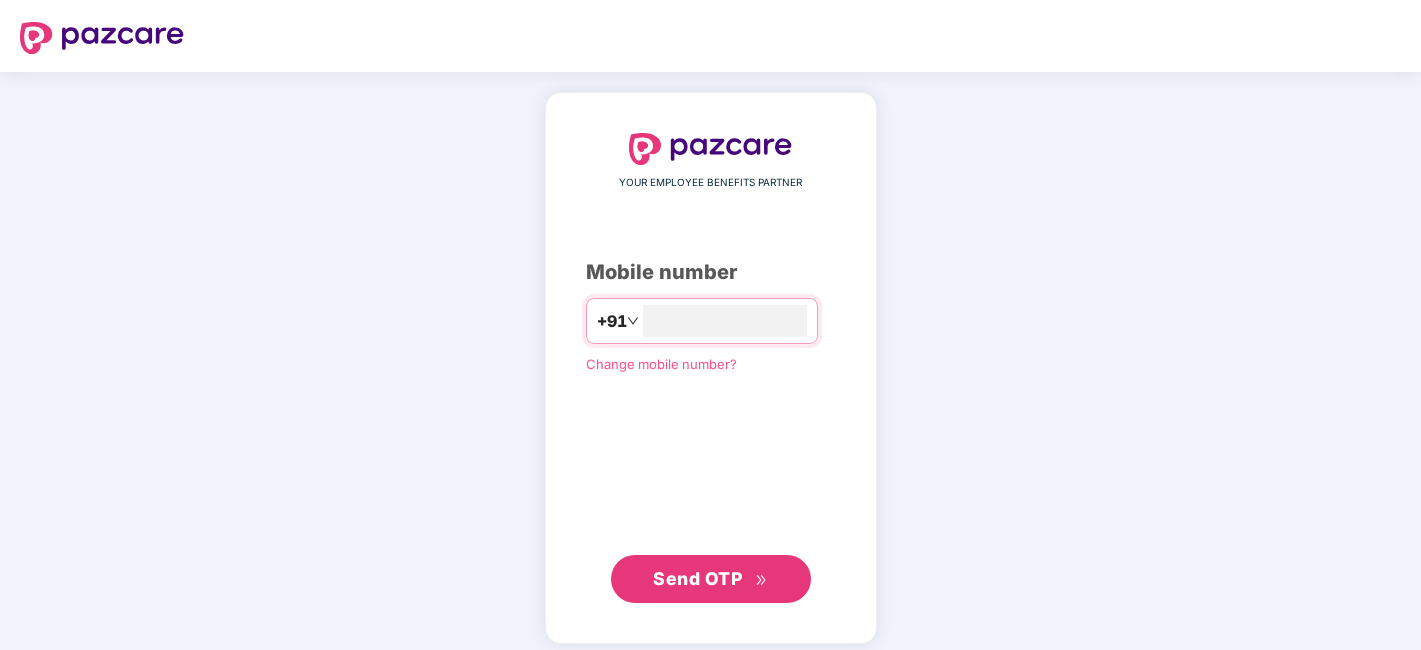 scroll, scrollTop: 0, scrollLeft: 0, axis: both 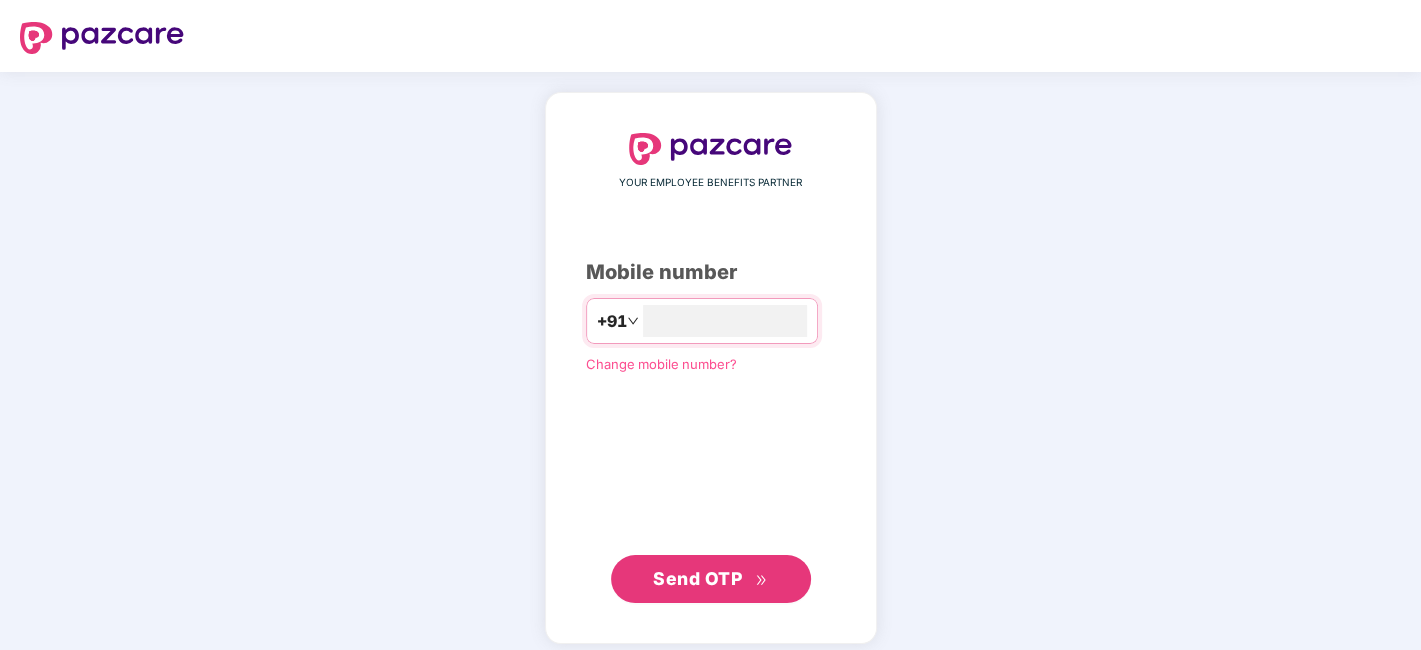 type on "**********" 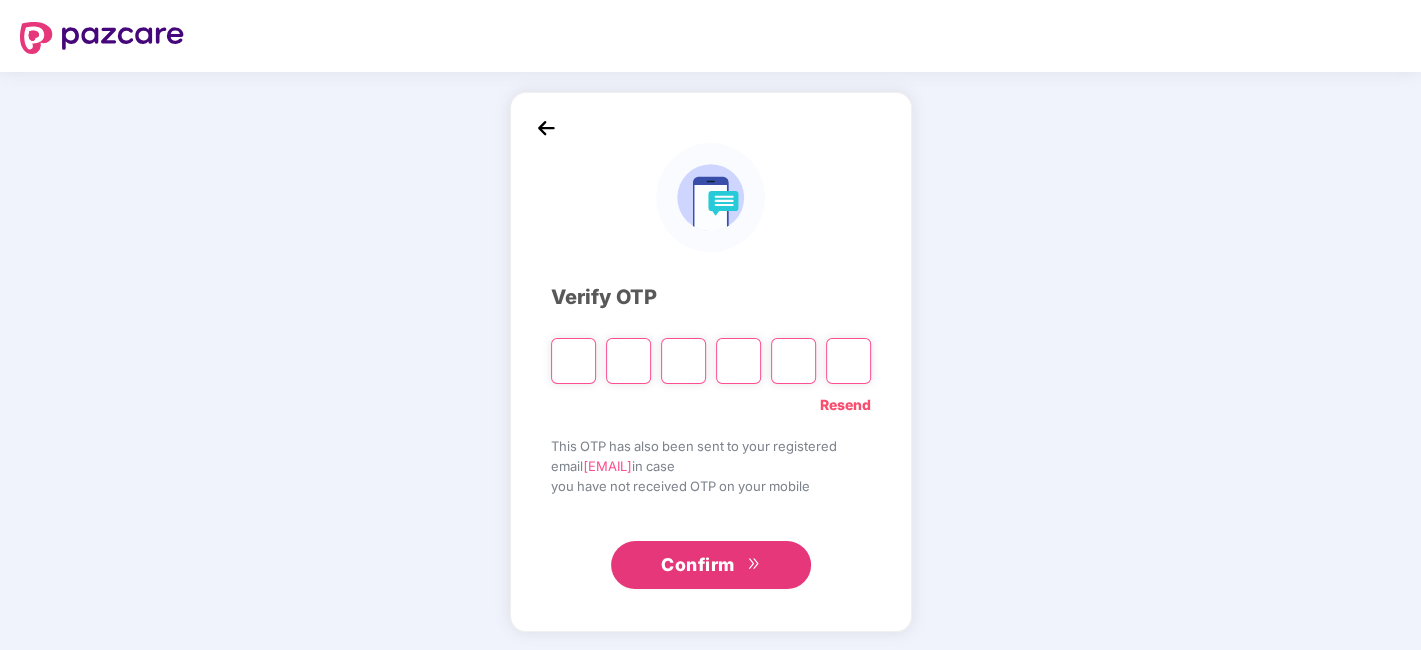 paste on "*" 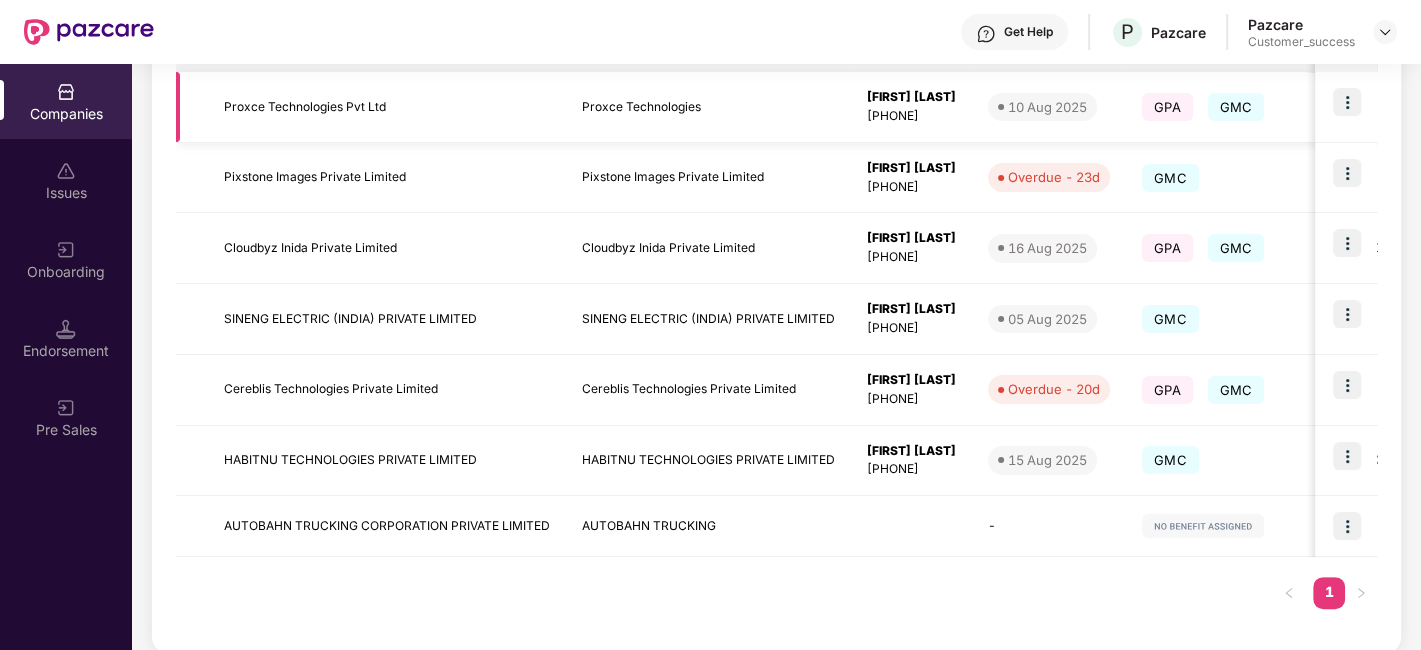 scroll, scrollTop: 390, scrollLeft: 0, axis: vertical 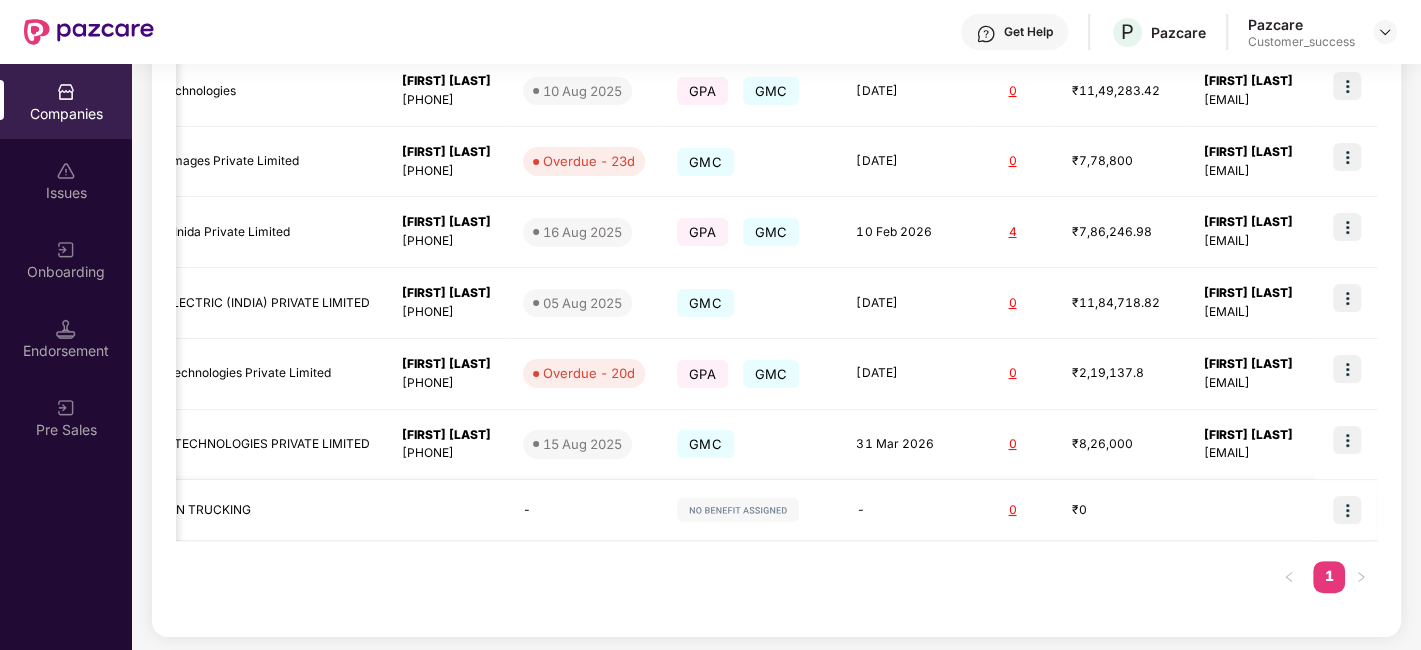click at bounding box center [1347, 510] 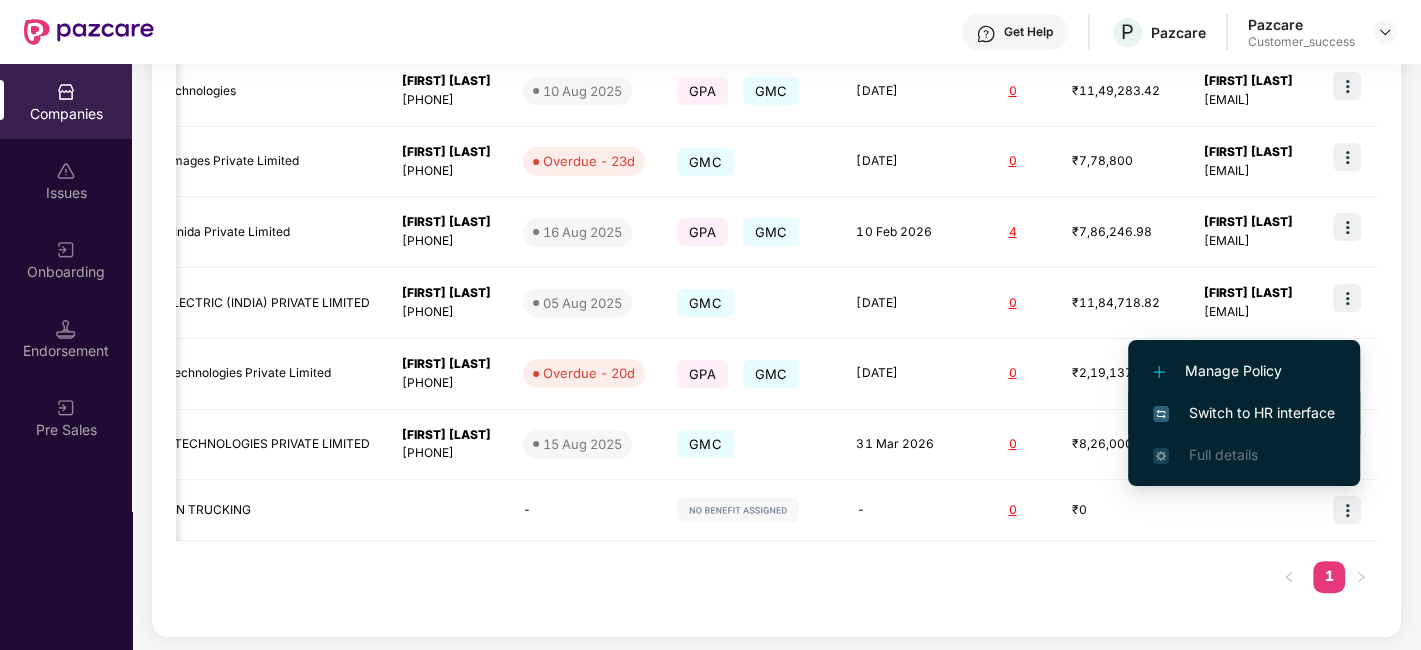 click on "Switch to HR interface" at bounding box center (1244, 413) 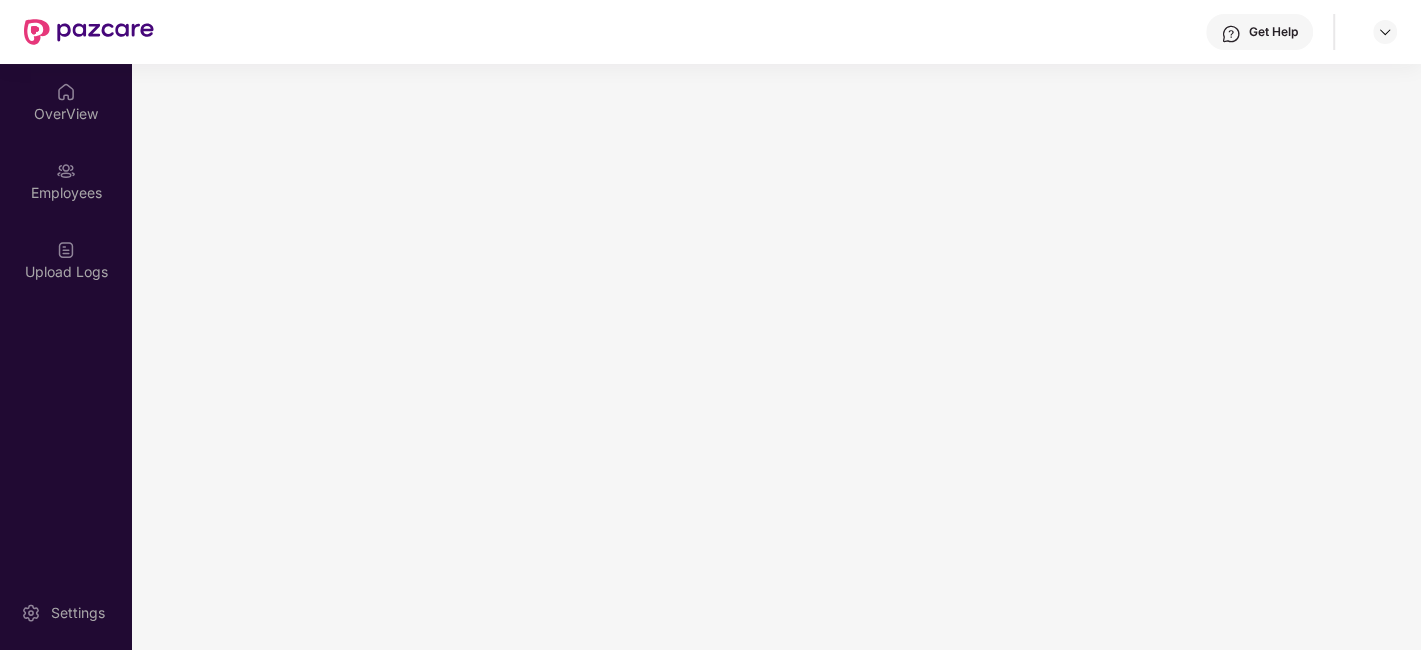 scroll, scrollTop: 0, scrollLeft: 0, axis: both 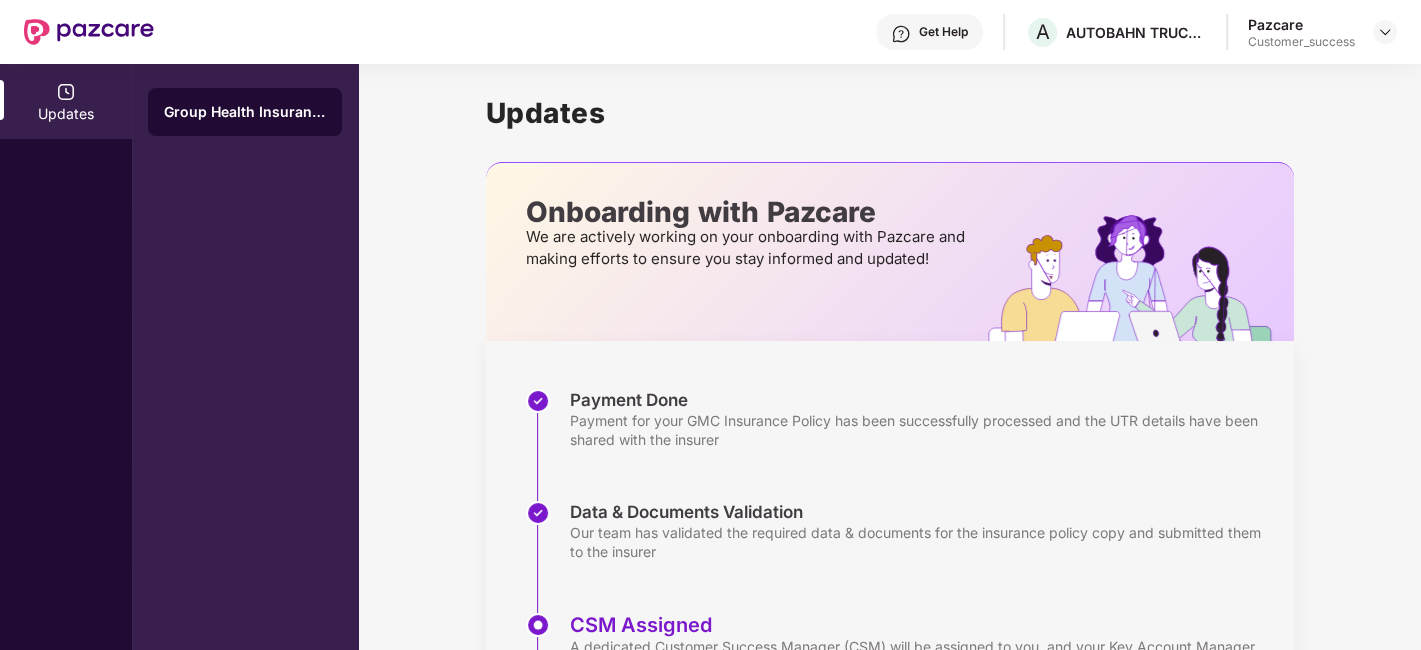 click at bounding box center [66, 92] 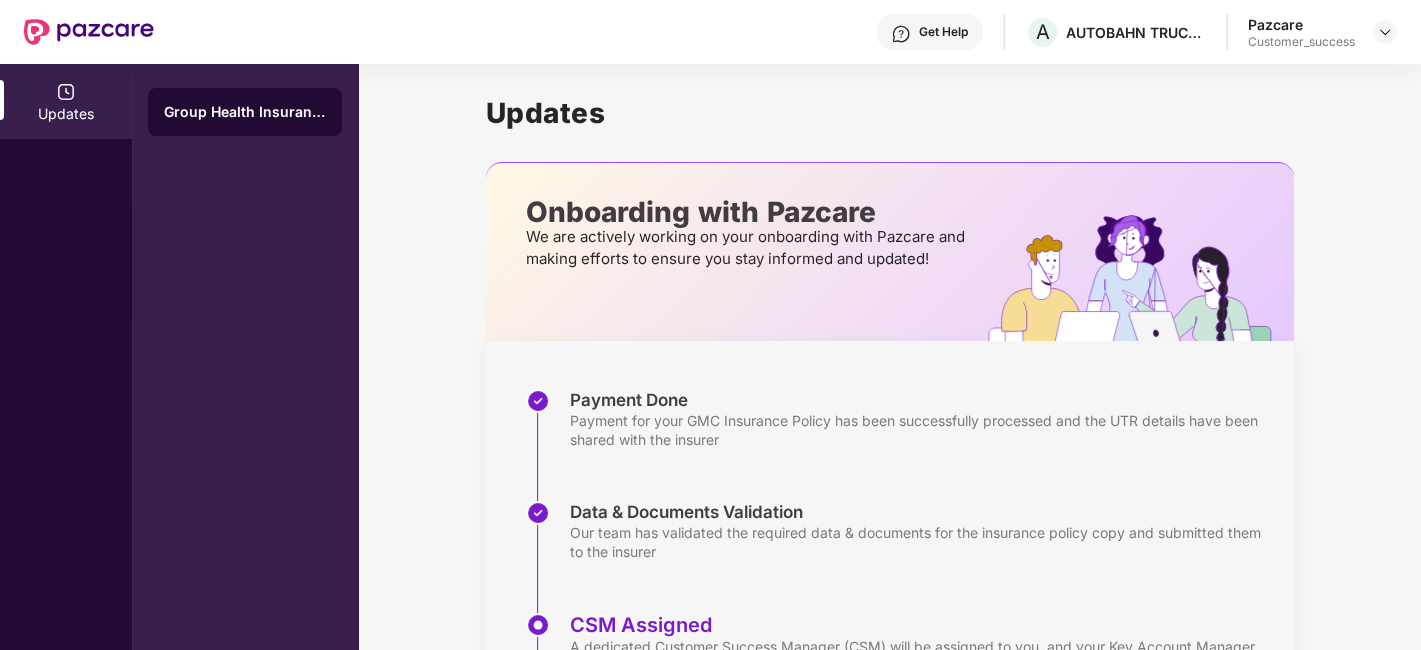 scroll, scrollTop: 412, scrollLeft: 0, axis: vertical 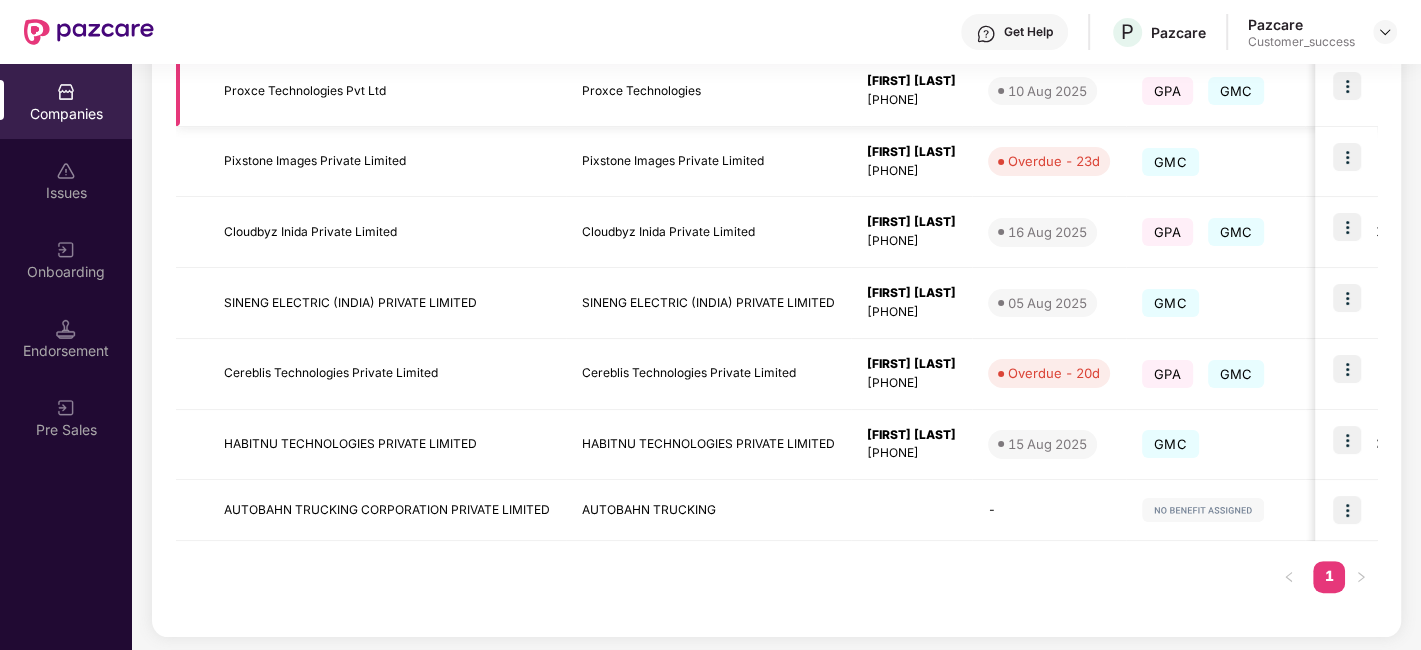 click on "AUTOBAHN TRUCKING CORPORATION PRIVATE LIMITED" at bounding box center [387, 510] 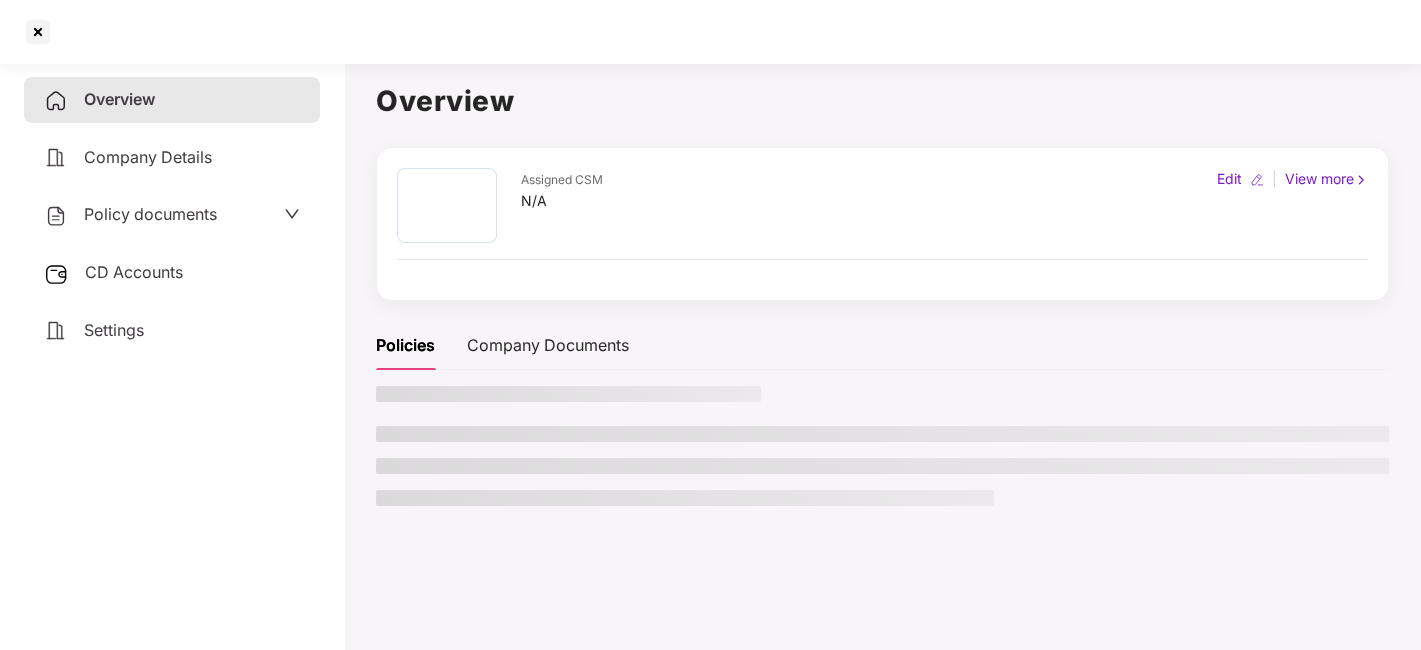 scroll, scrollTop: 0, scrollLeft: 0, axis: both 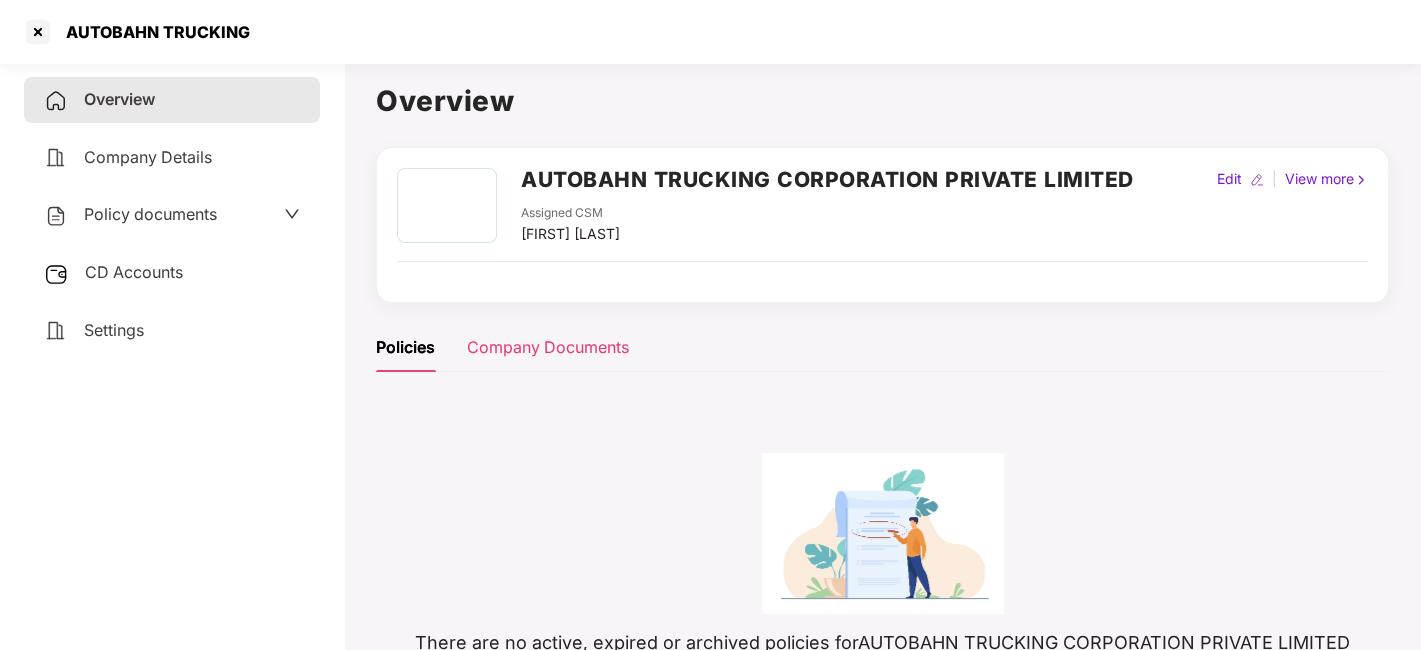 click on "Company Documents" at bounding box center [548, 347] 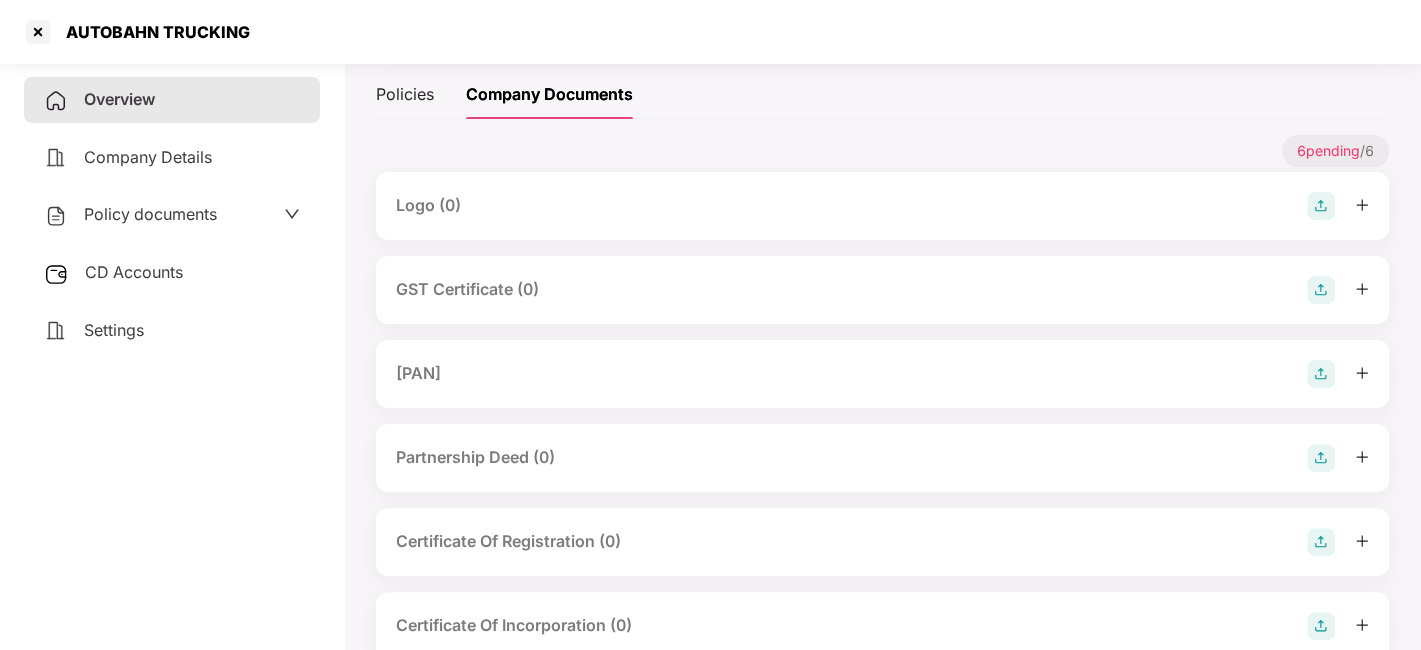 scroll, scrollTop: 301, scrollLeft: 0, axis: vertical 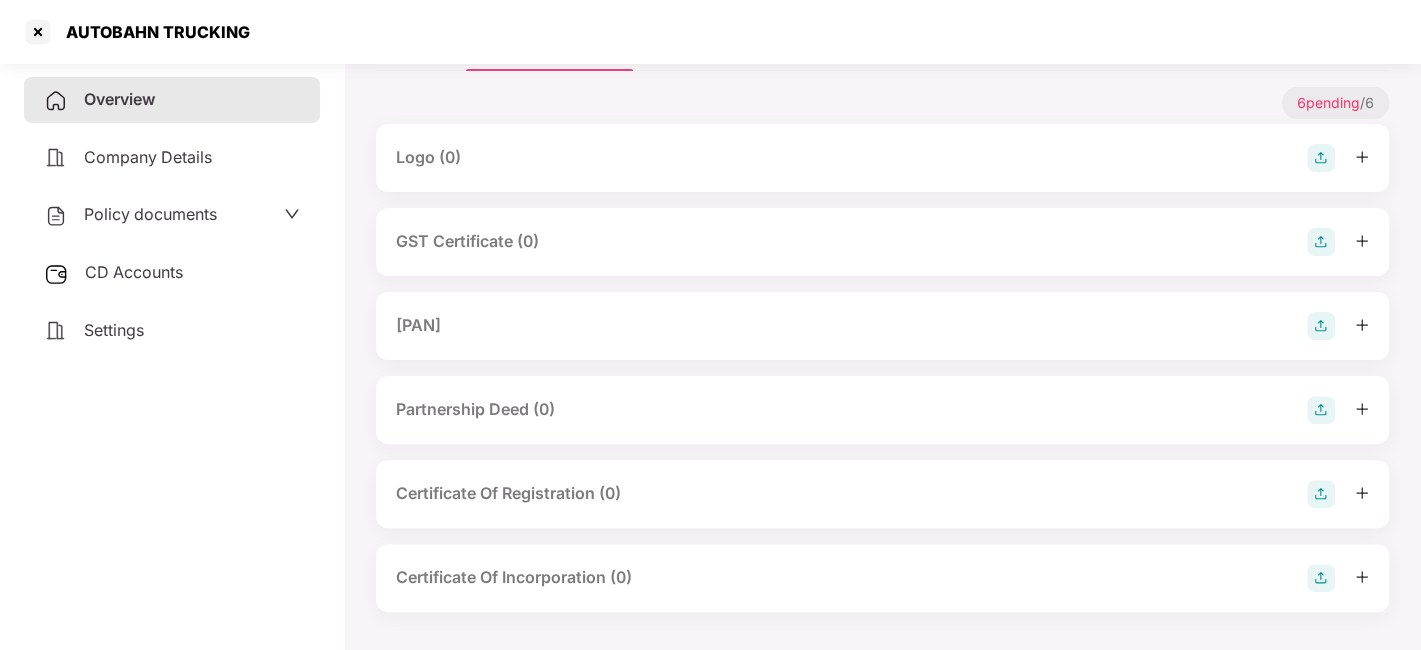 click on "Company Details" at bounding box center (172, 158) 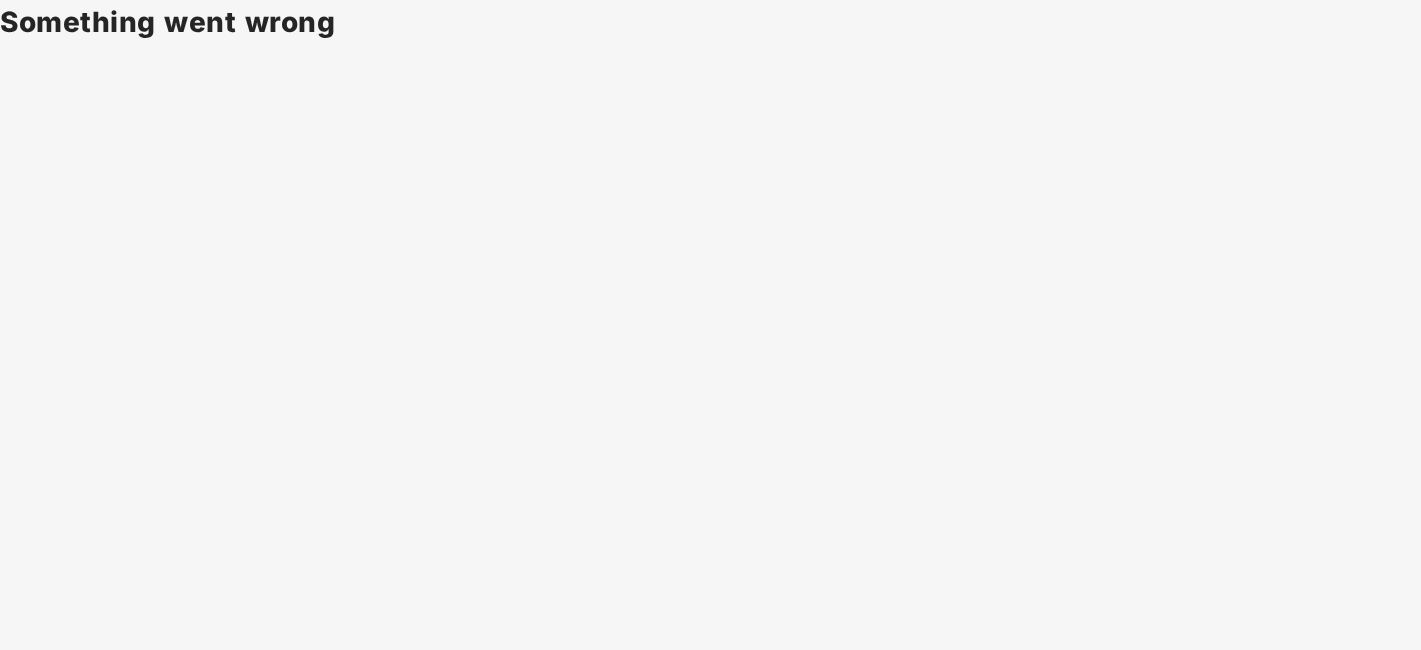 scroll, scrollTop: 0, scrollLeft: 0, axis: both 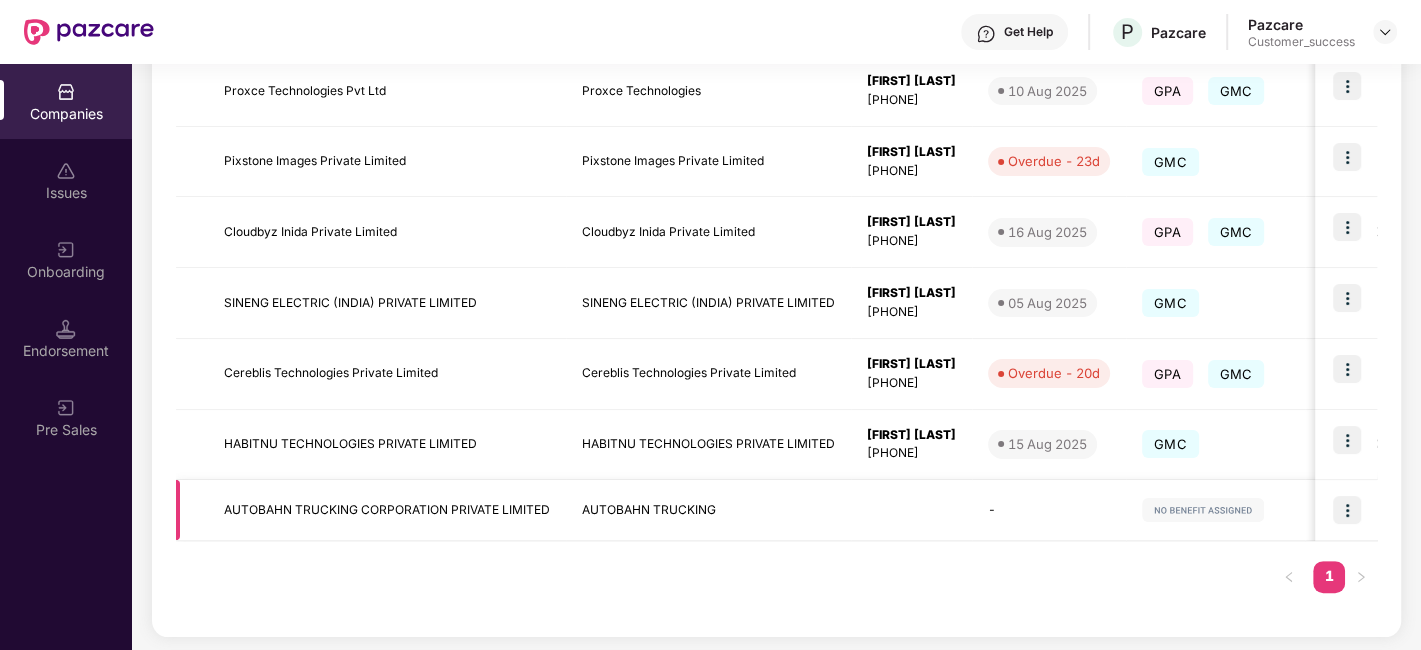 click on "AUTOBAHN TRUCKING CORPORATION PRIVATE LIMITED" at bounding box center (387, 510) 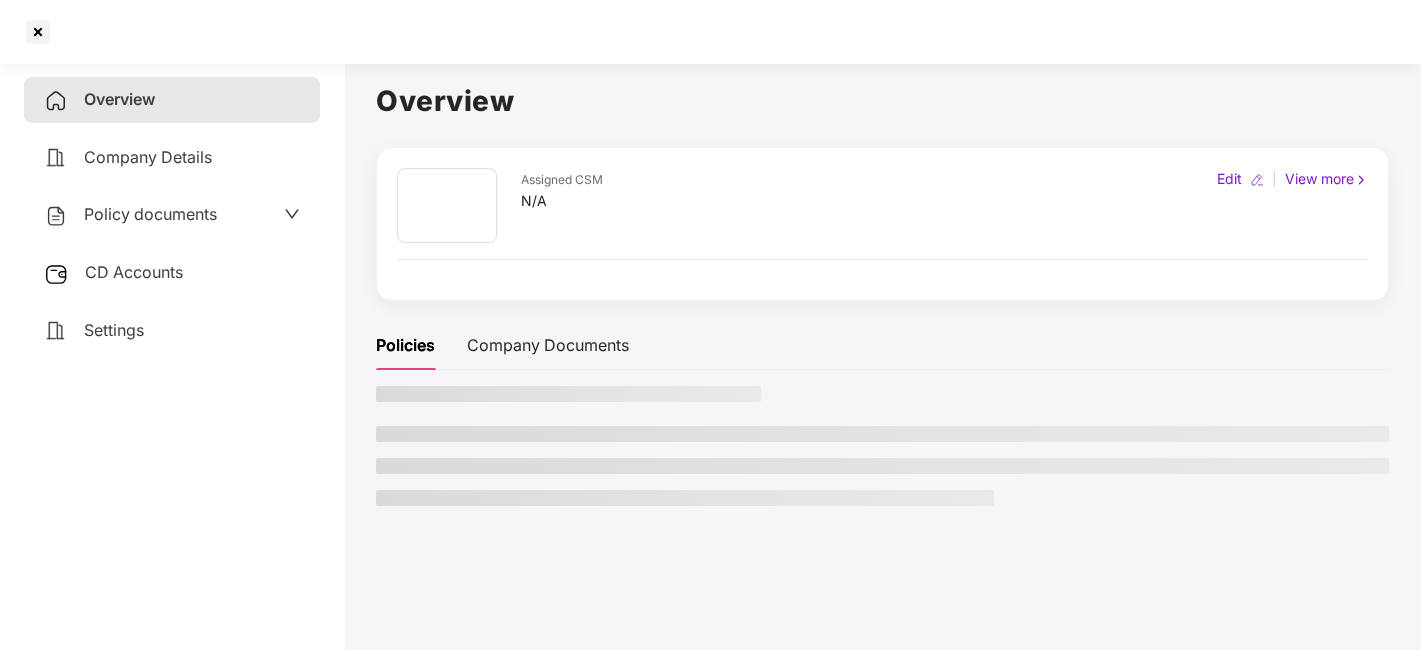 scroll, scrollTop: 0, scrollLeft: 0, axis: both 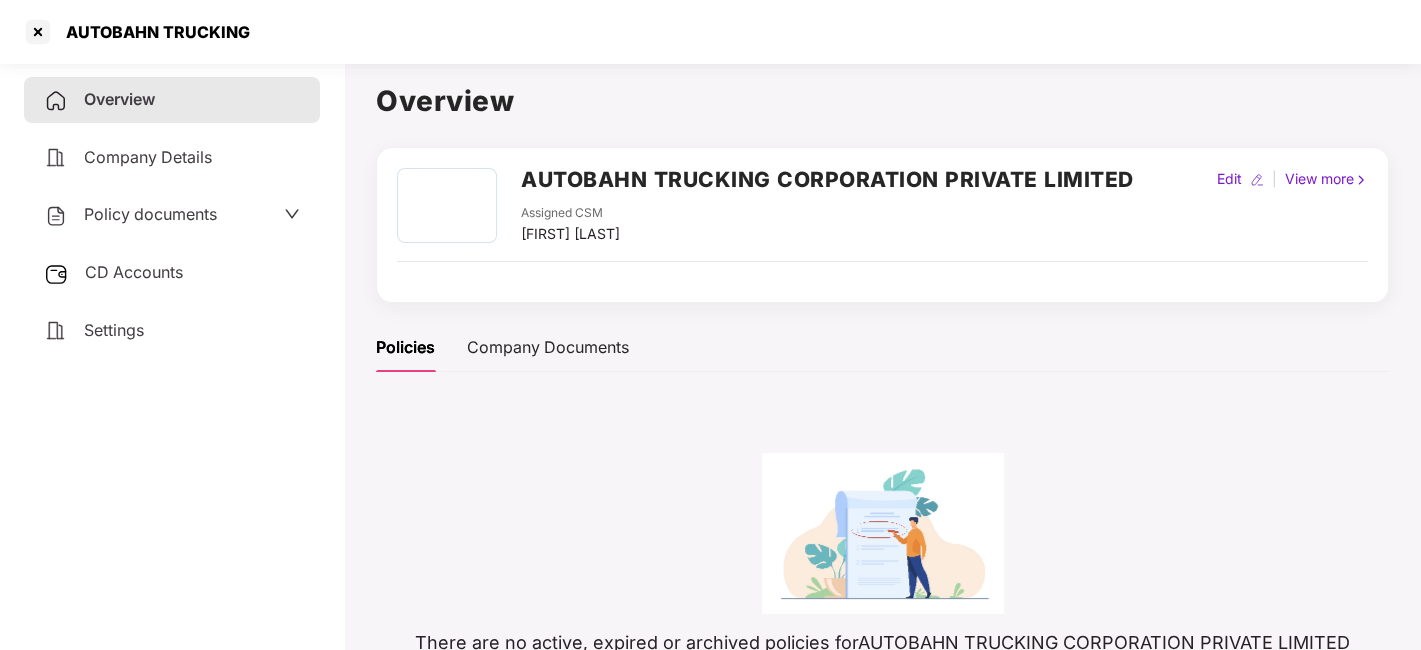 click on "Company Details" at bounding box center [148, 157] 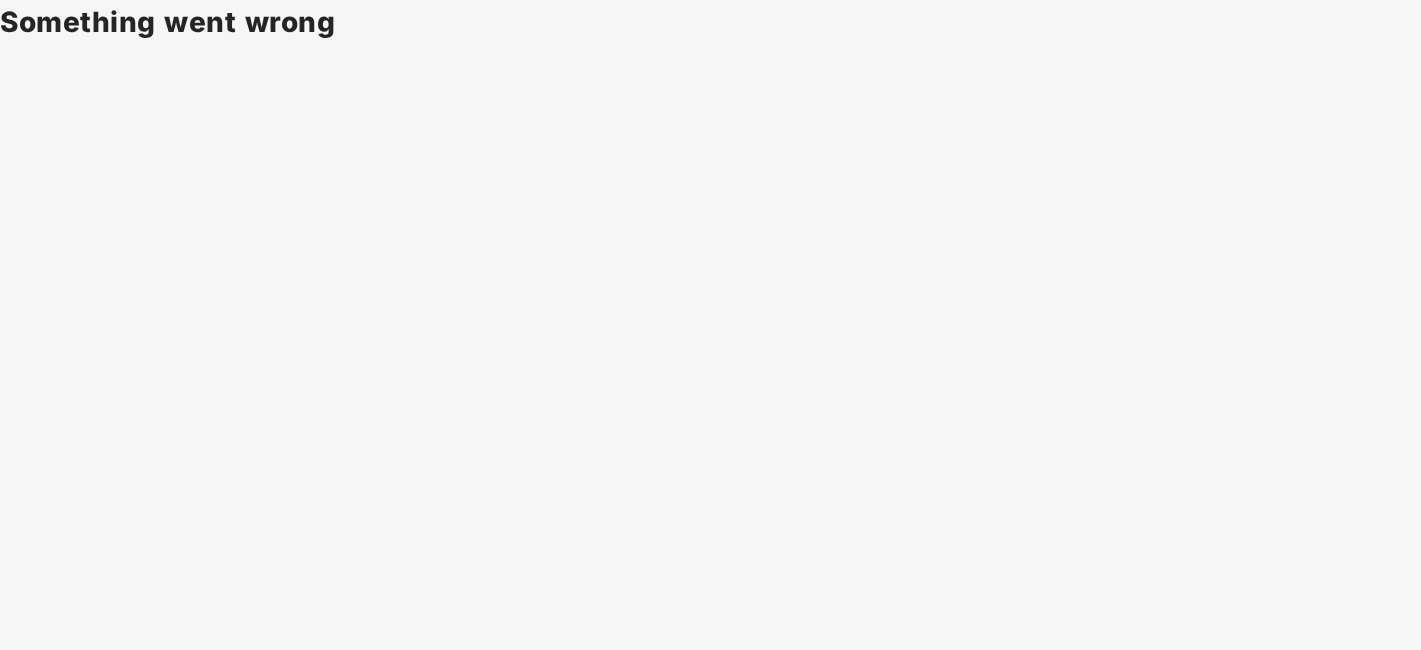 scroll, scrollTop: 0, scrollLeft: 0, axis: both 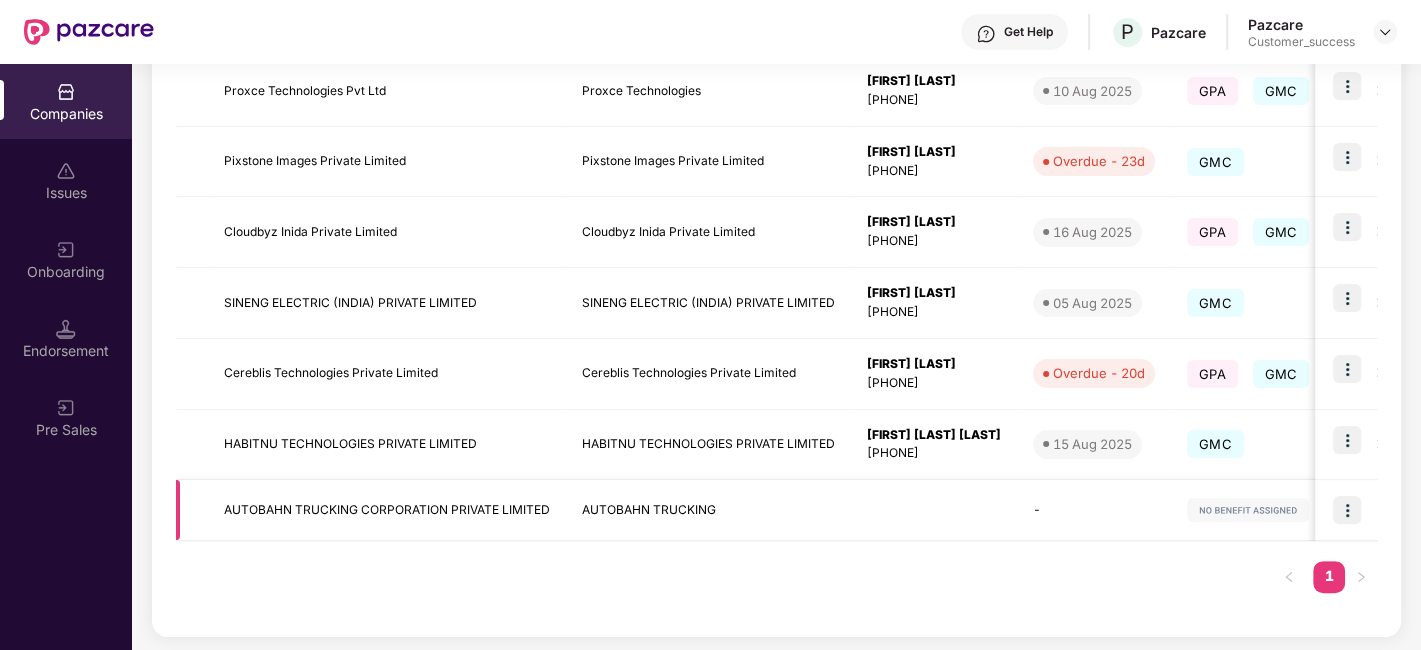 click at bounding box center [1347, 510] 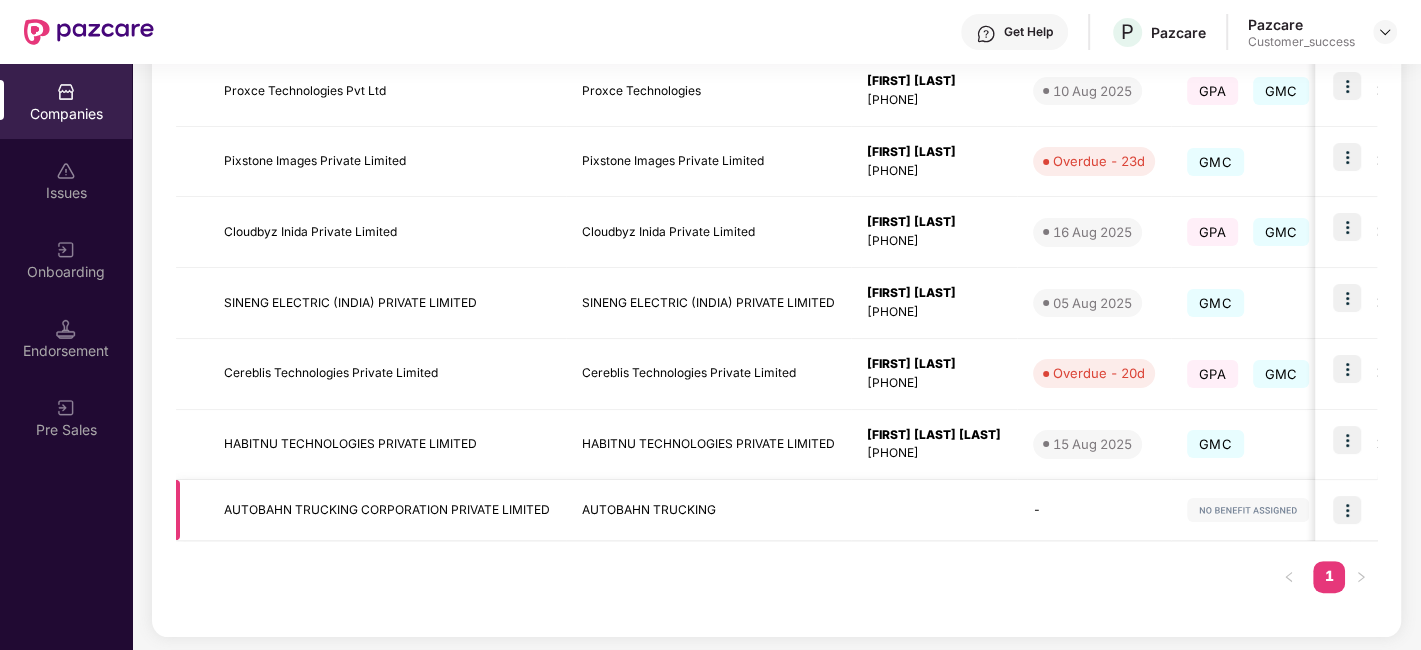 click on "AUTOBAHN TRUCKING" at bounding box center [708, 510] 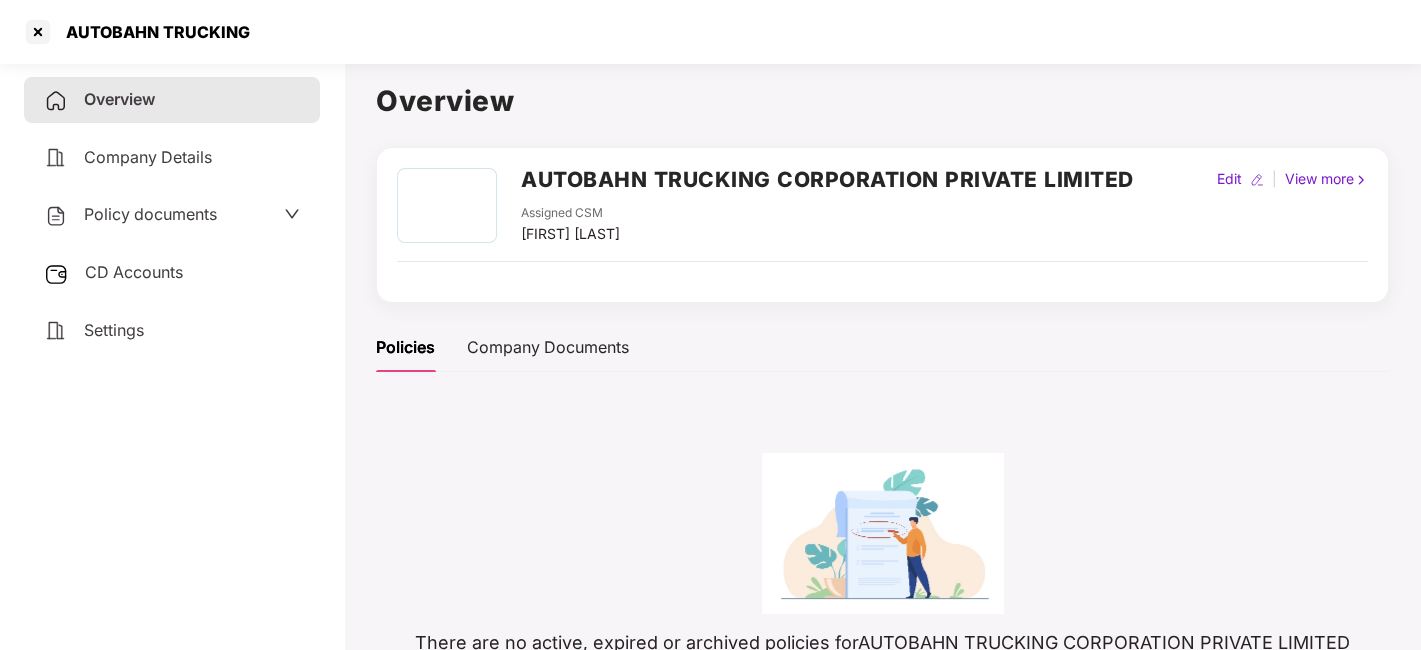 click on "CD Accounts" at bounding box center [134, 272] 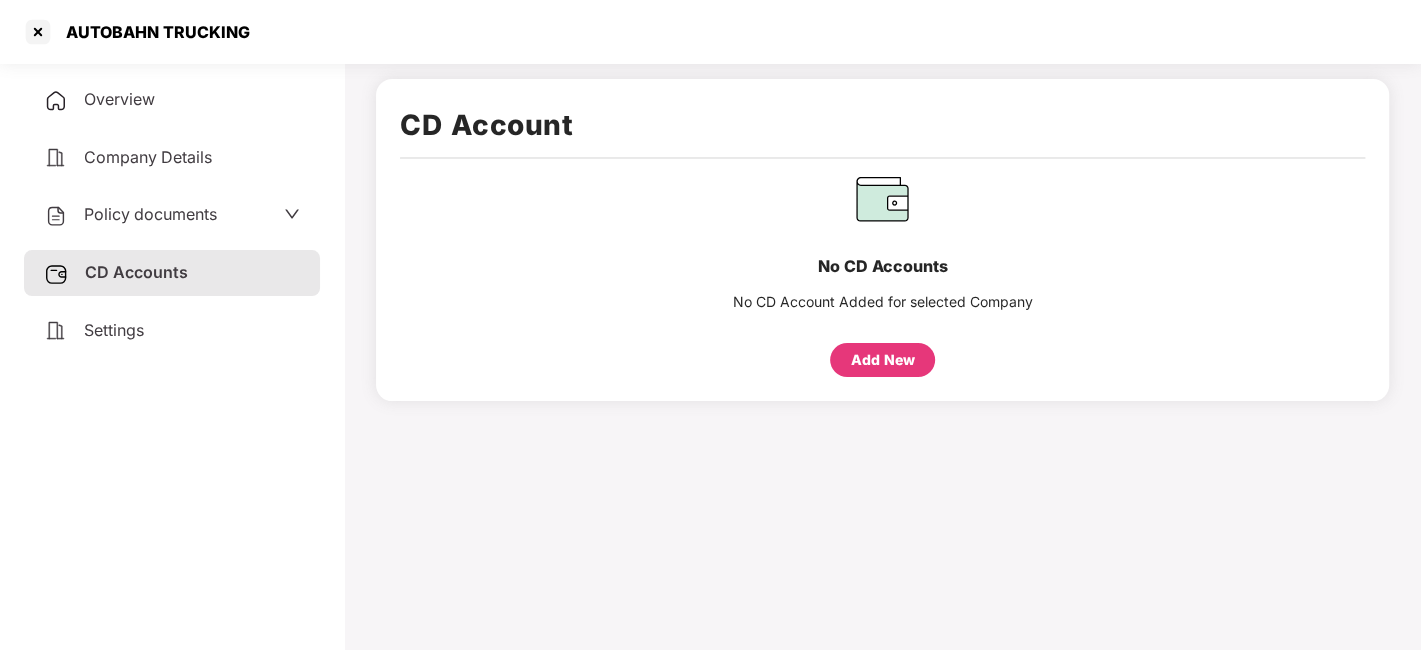 click on "Overview   Company Details   Policy documents   CD Accounts   Settings" at bounding box center (172, 215) 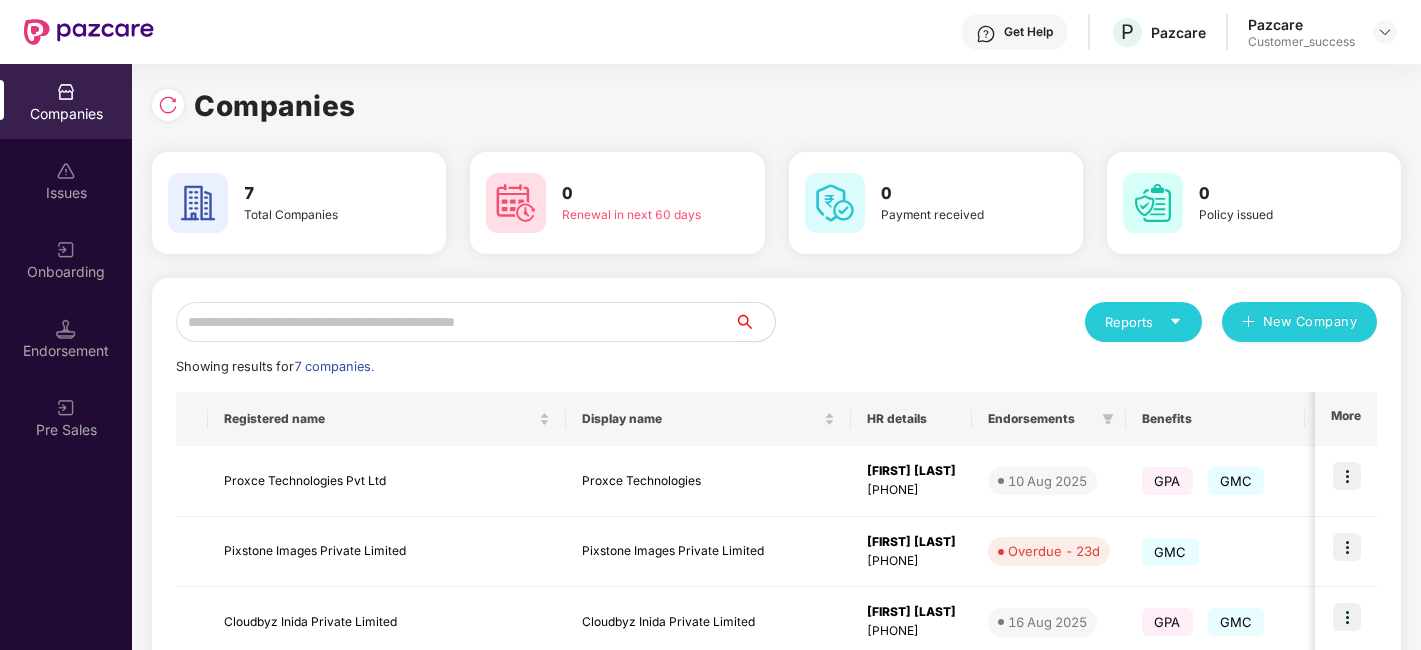 scroll, scrollTop: 0, scrollLeft: 0, axis: both 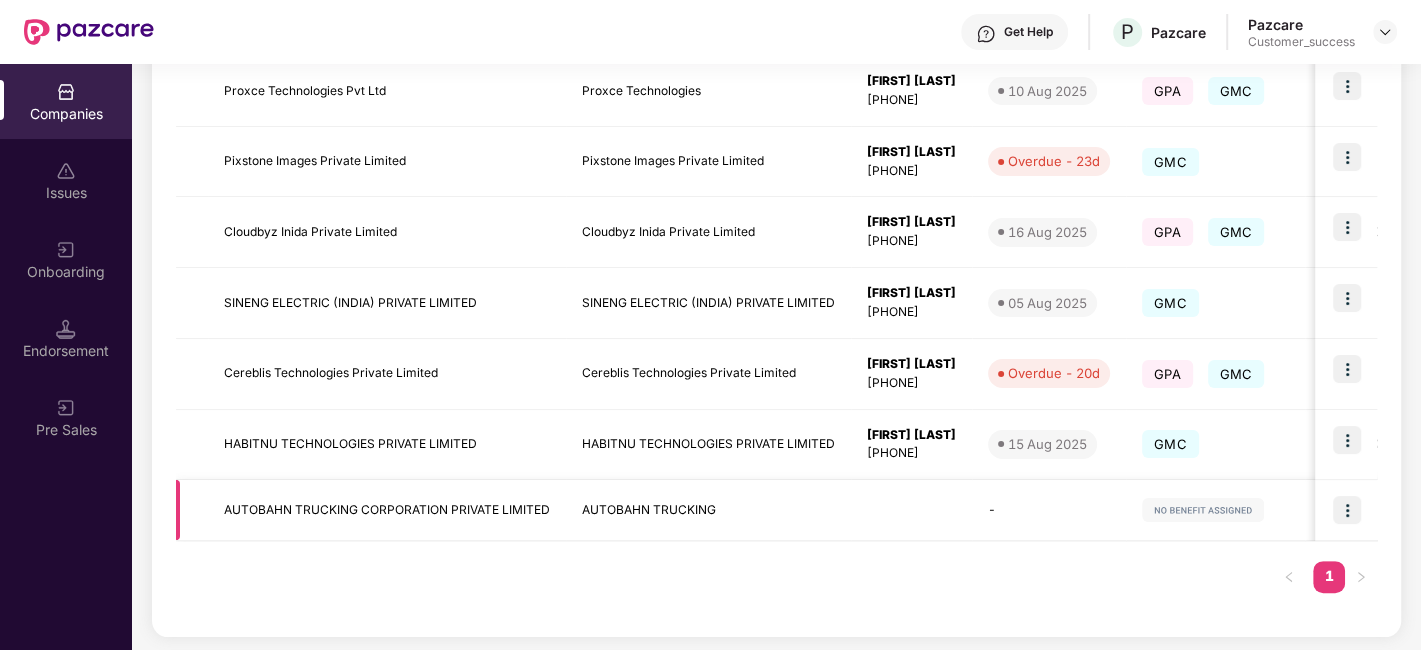 click on "AUTOBAHN TRUCKING CORPORATION PRIVATE LIMITED" at bounding box center (387, 510) 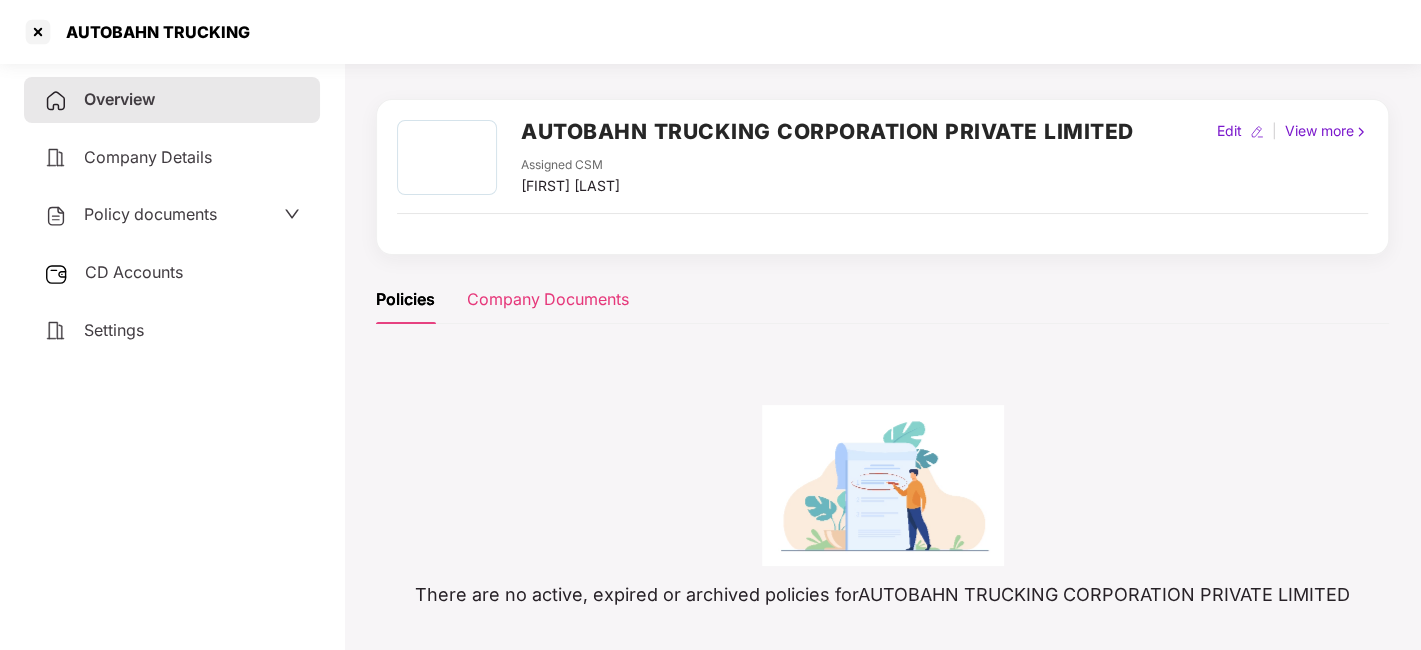 scroll, scrollTop: 185, scrollLeft: 0, axis: vertical 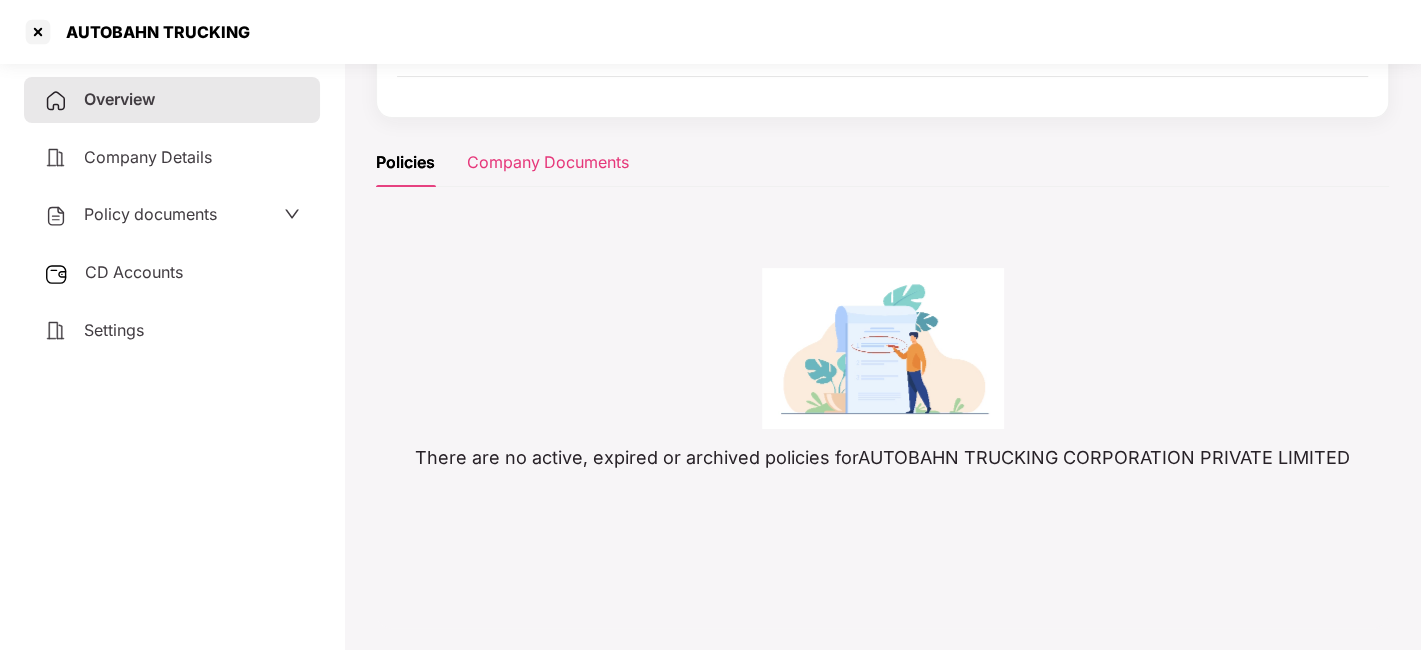 click on "Company Documents" at bounding box center (548, 162) 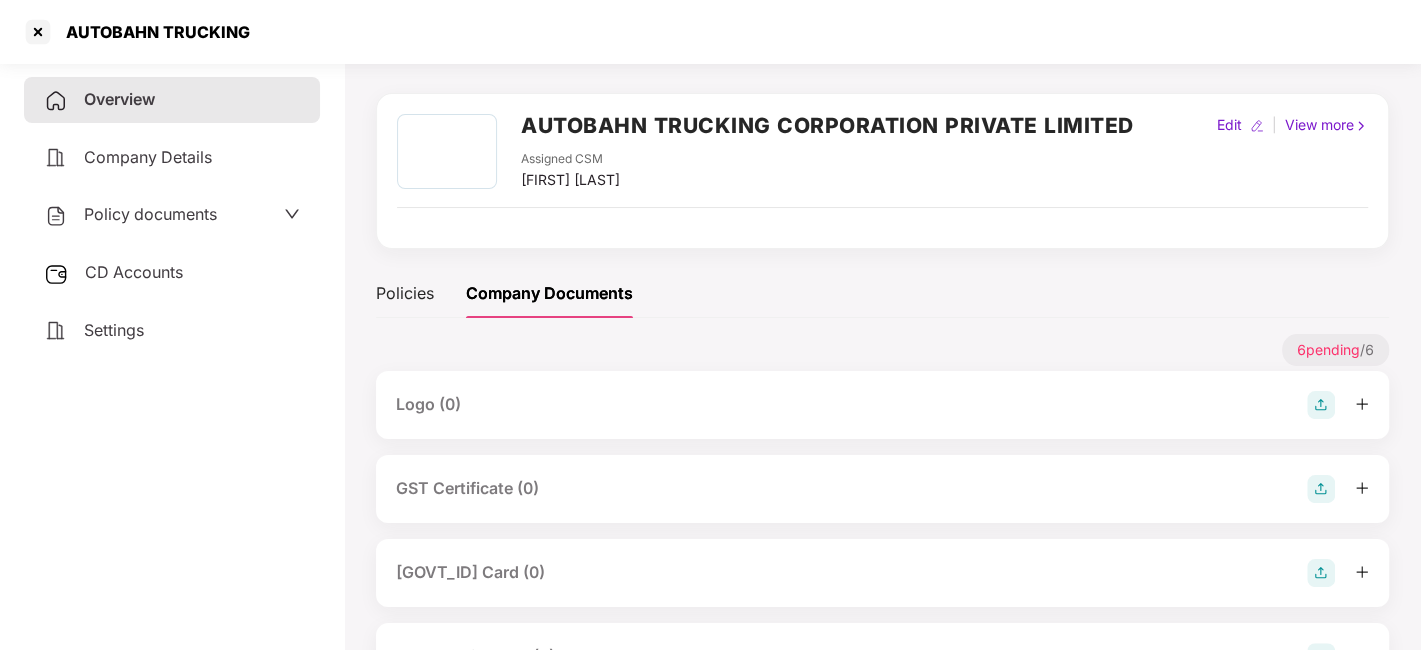 scroll, scrollTop: 185, scrollLeft: 0, axis: vertical 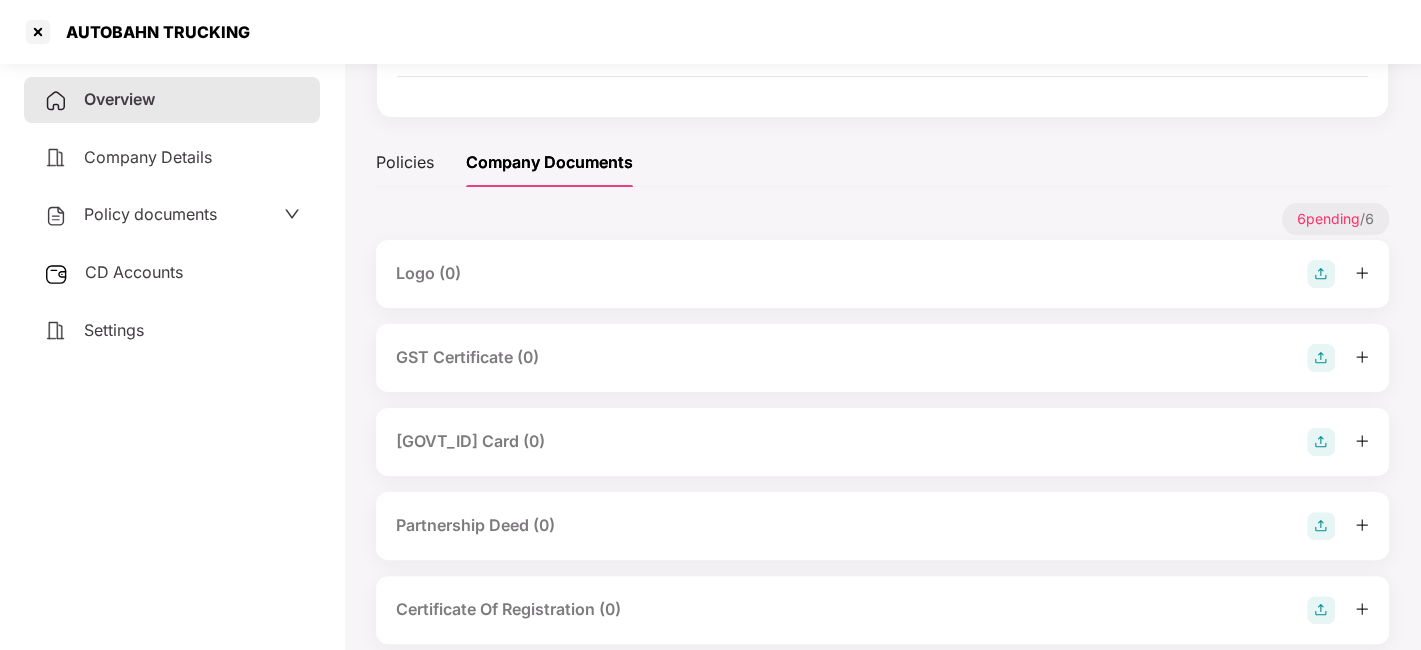 click on "Company Details" at bounding box center [148, 157] 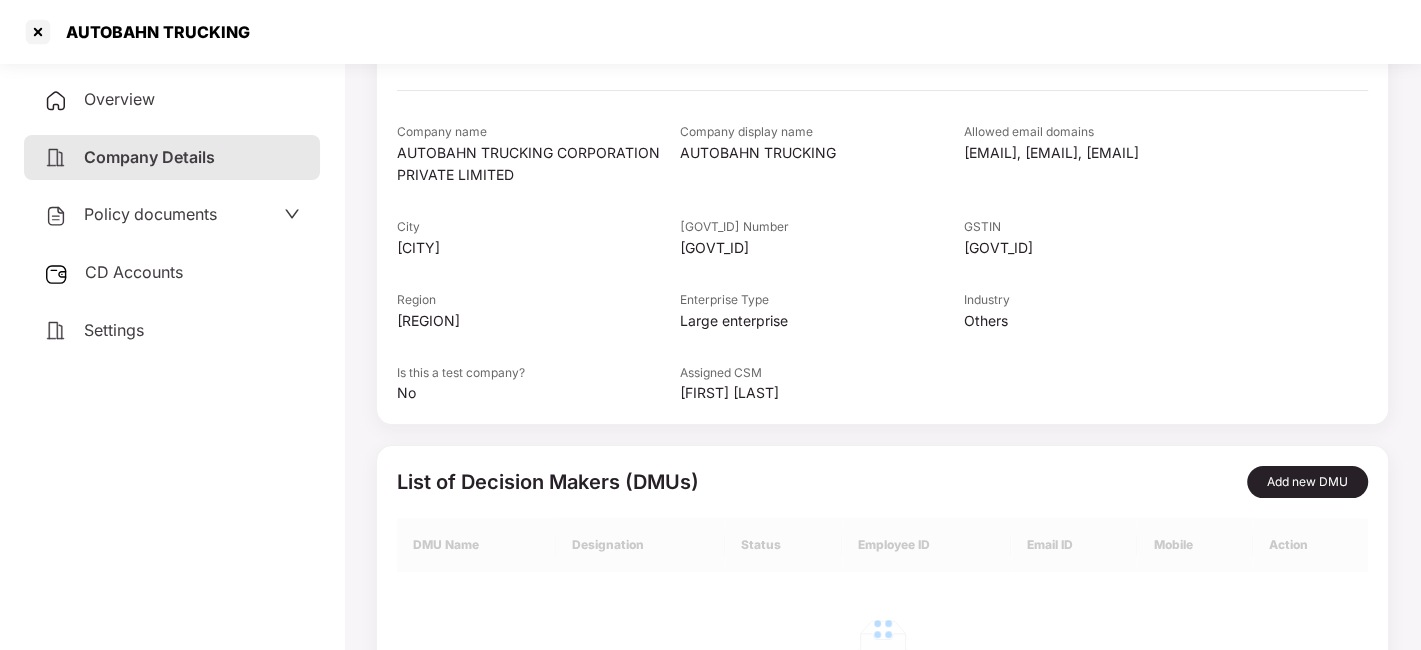 scroll, scrollTop: 0, scrollLeft: 0, axis: both 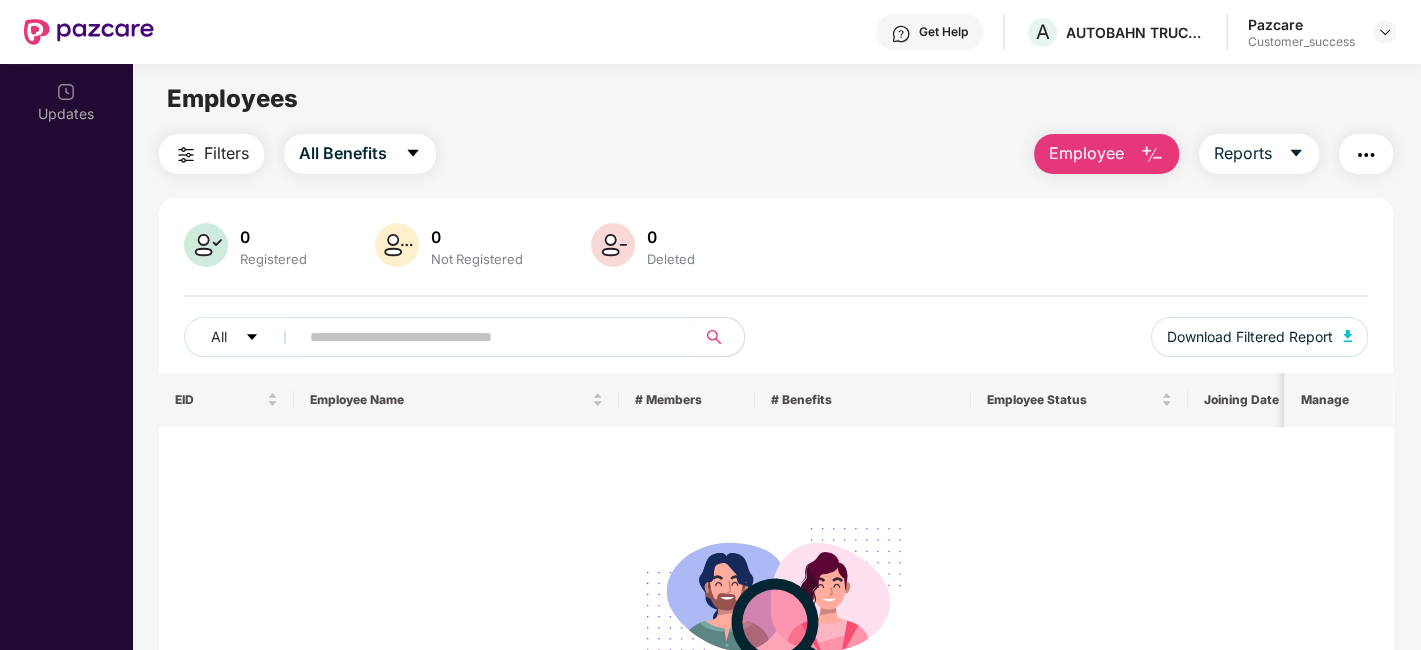 click on "Employee" at bounding box center [1086, 153] 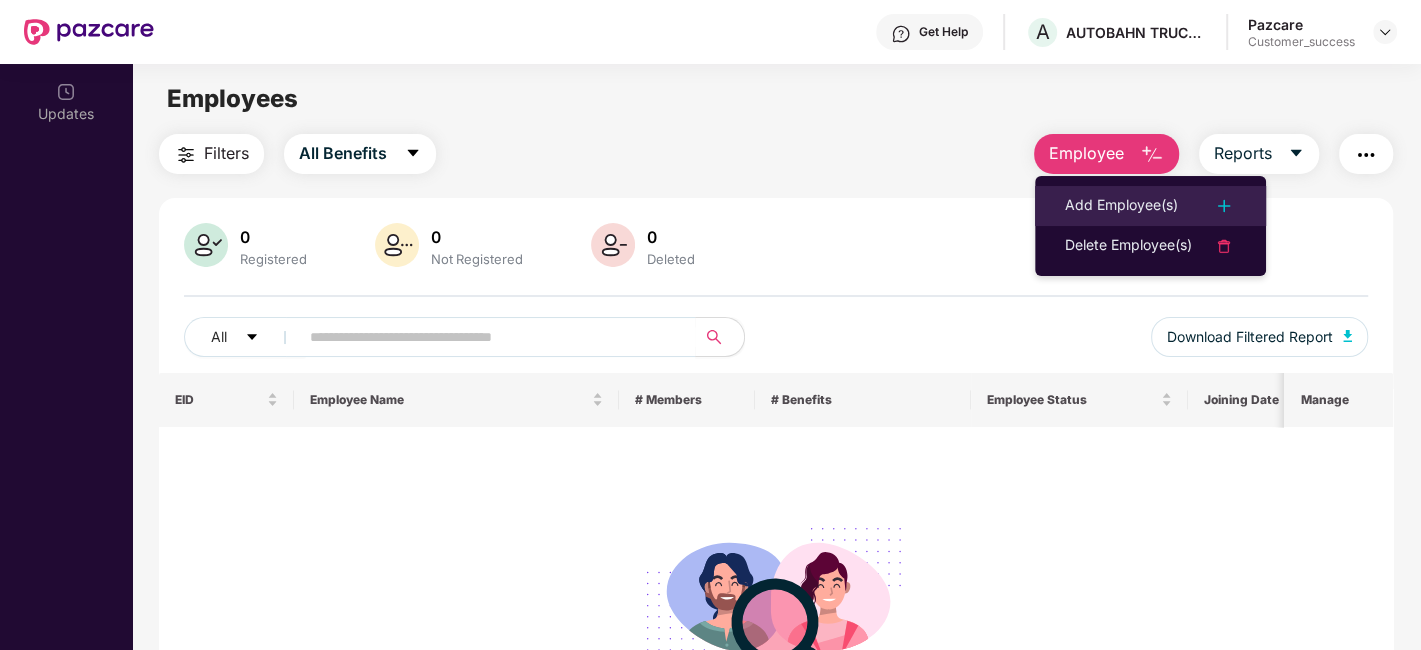 click on "Add Employee(s)" at bounding box center (1150, 206) 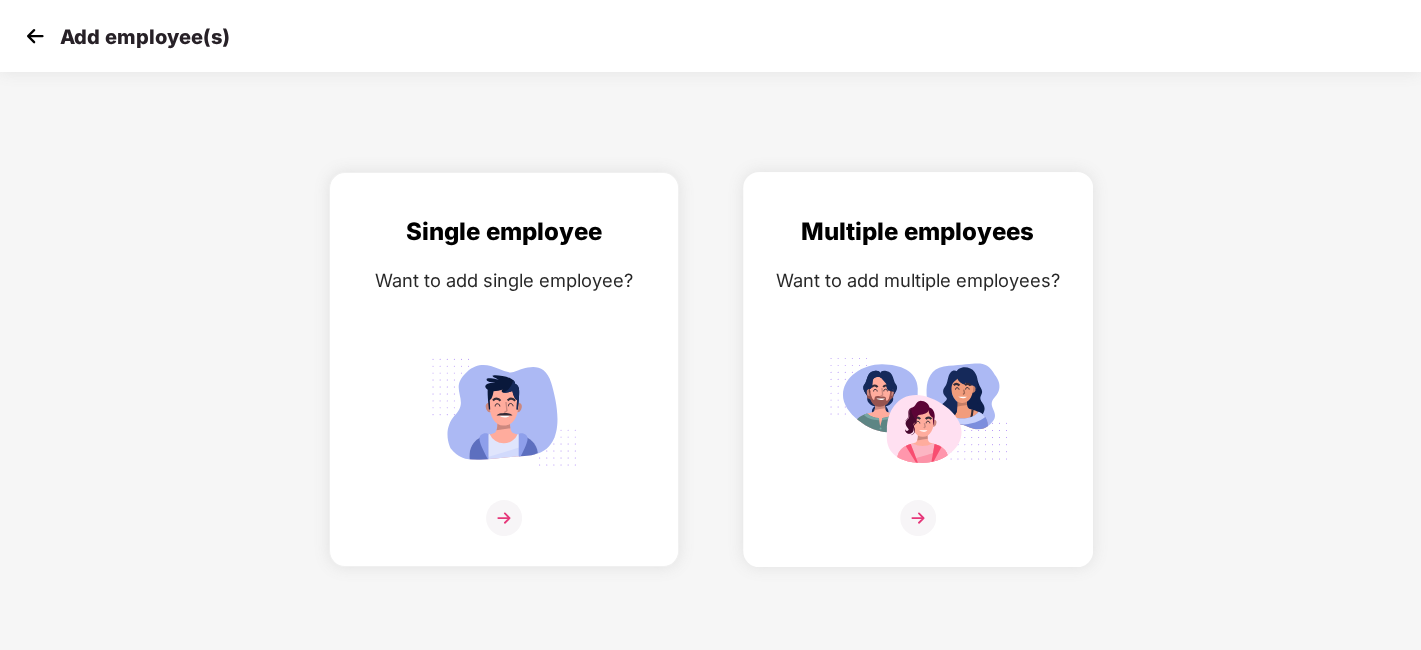 click at bounding box center (918, 411) 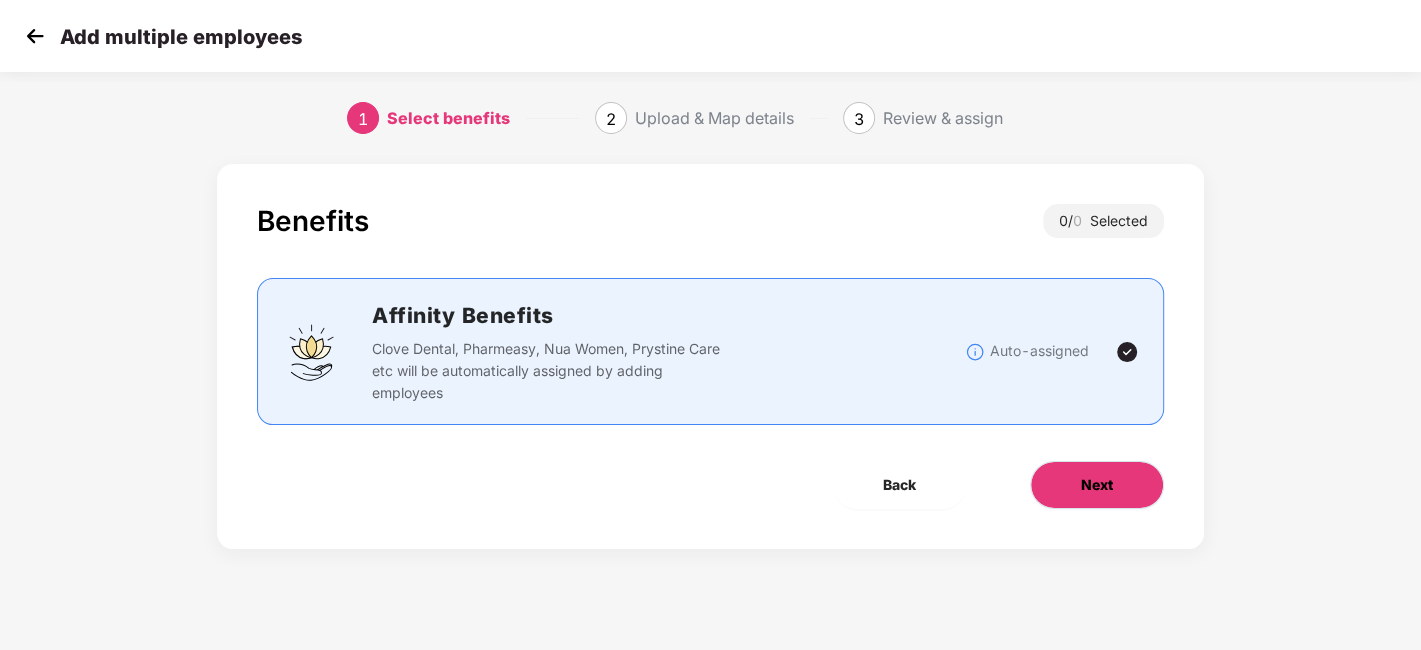 click on "Next" at bounding box center (1097, 485) 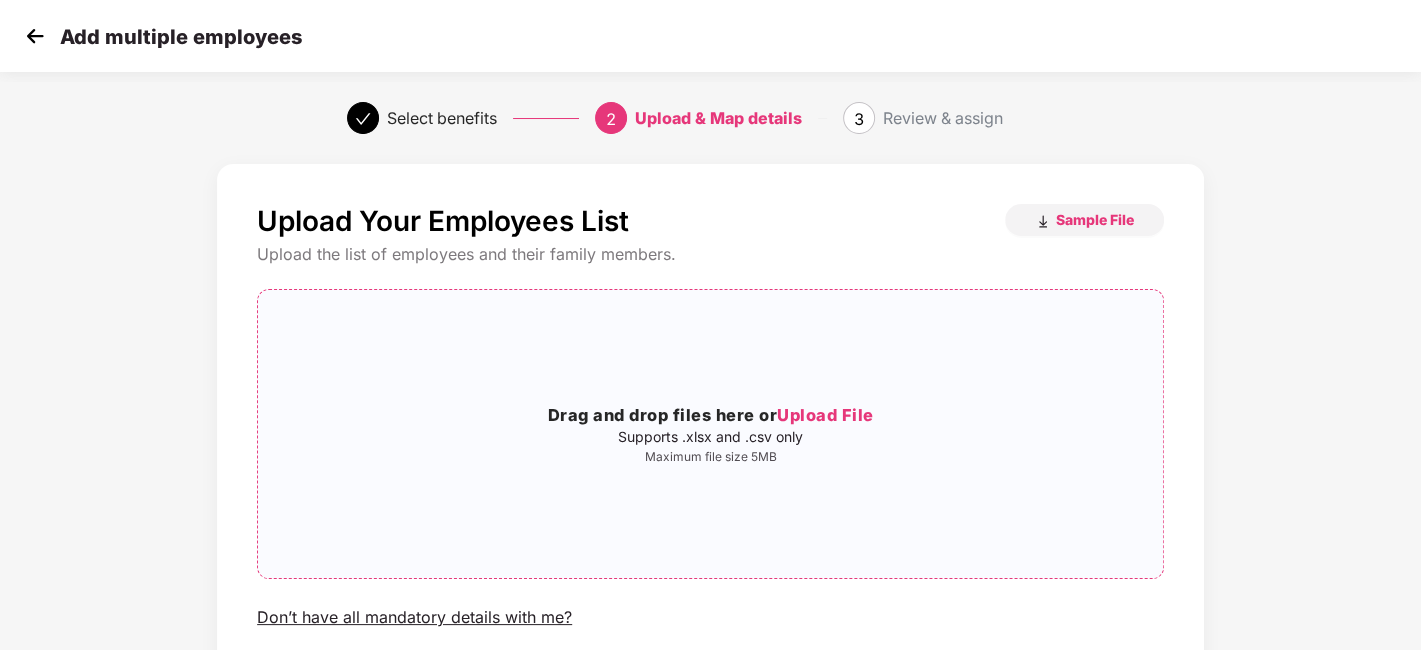 click on "Upload File" at bounding box center [825, 415] 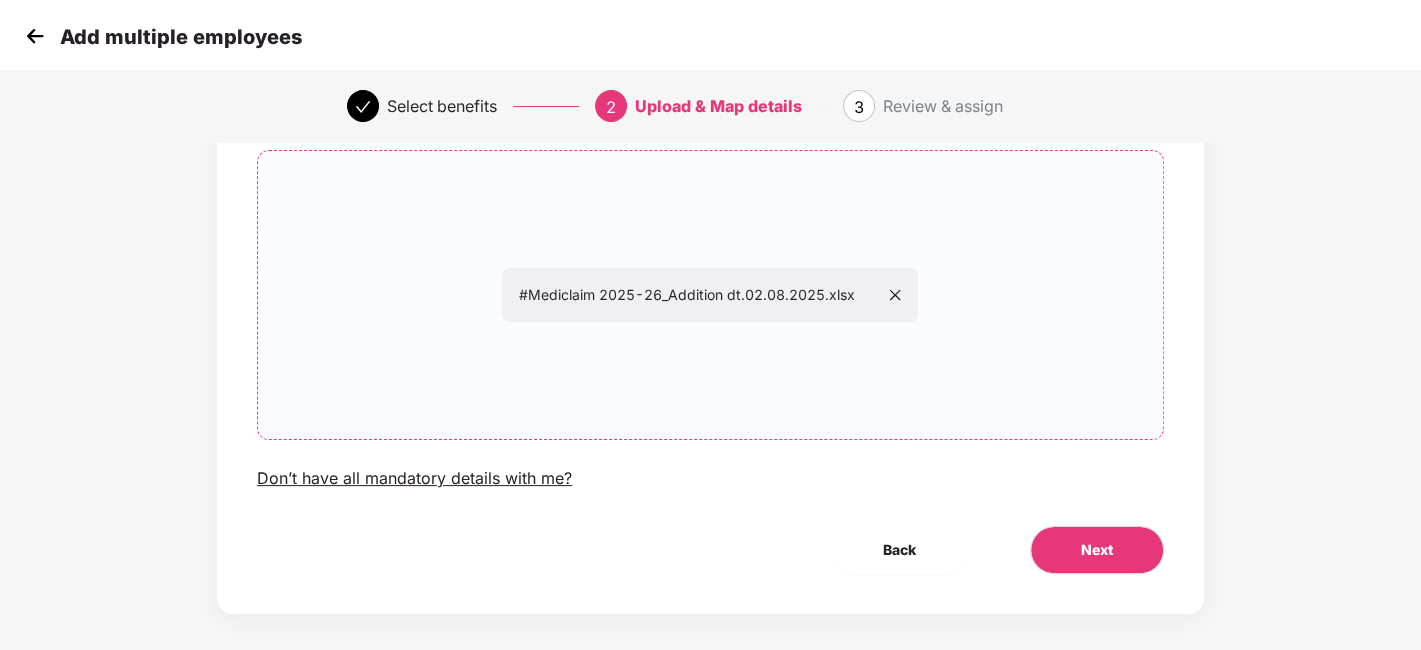 scroll, scrollTop: 153, scrollLeft: 0, axis: vertical 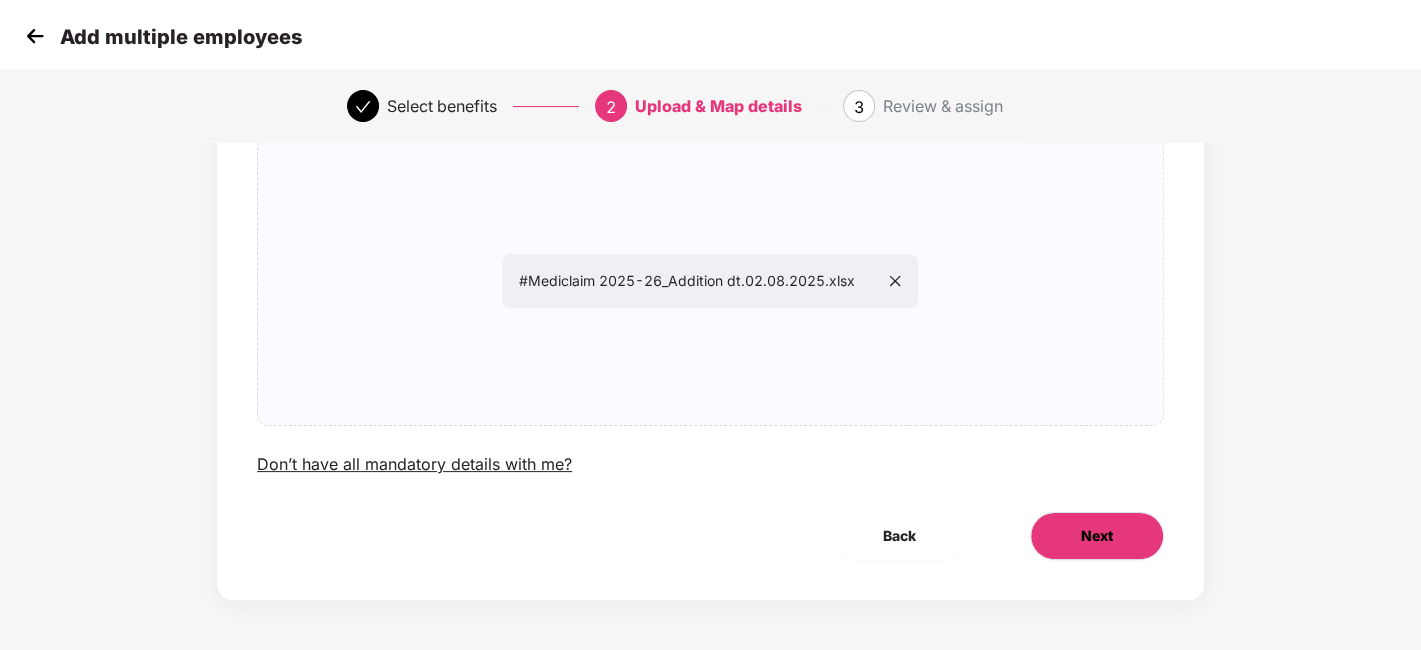 click on "Next" at bounding box center [1097, 536] 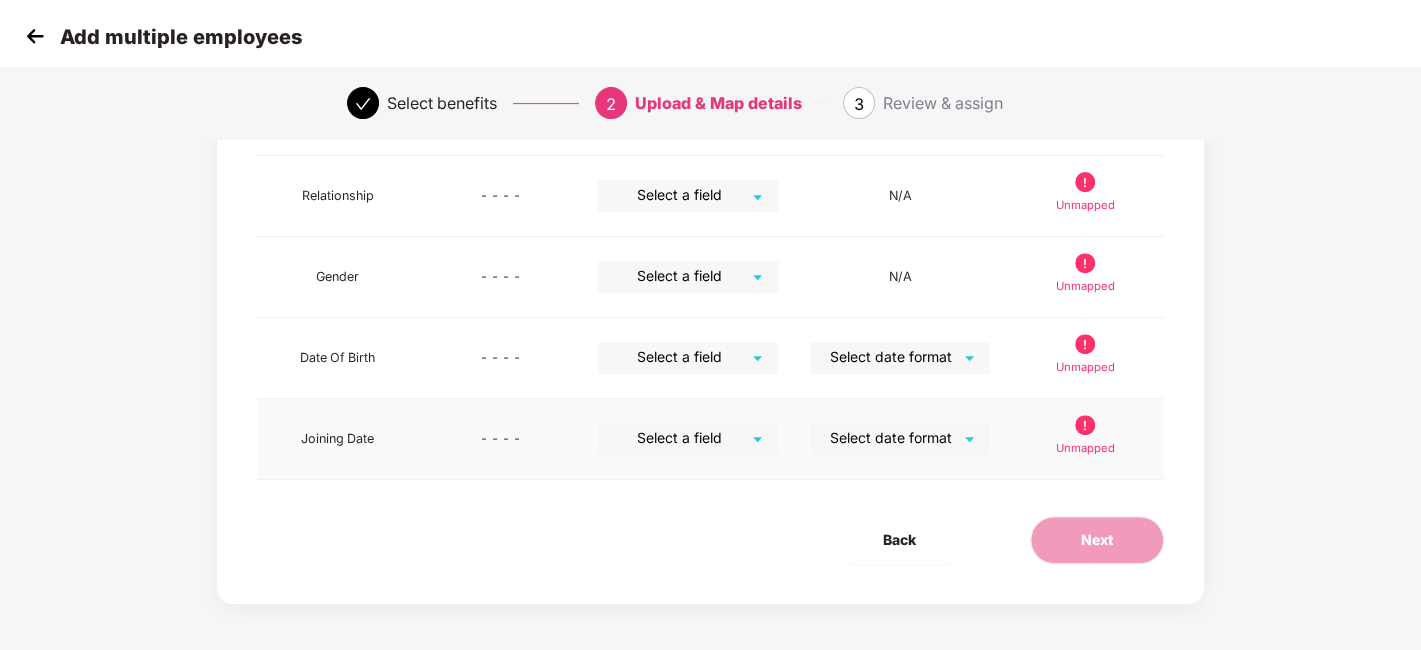 scroll, scrollTop: 460, scrollLeft: 0, axis: vertical 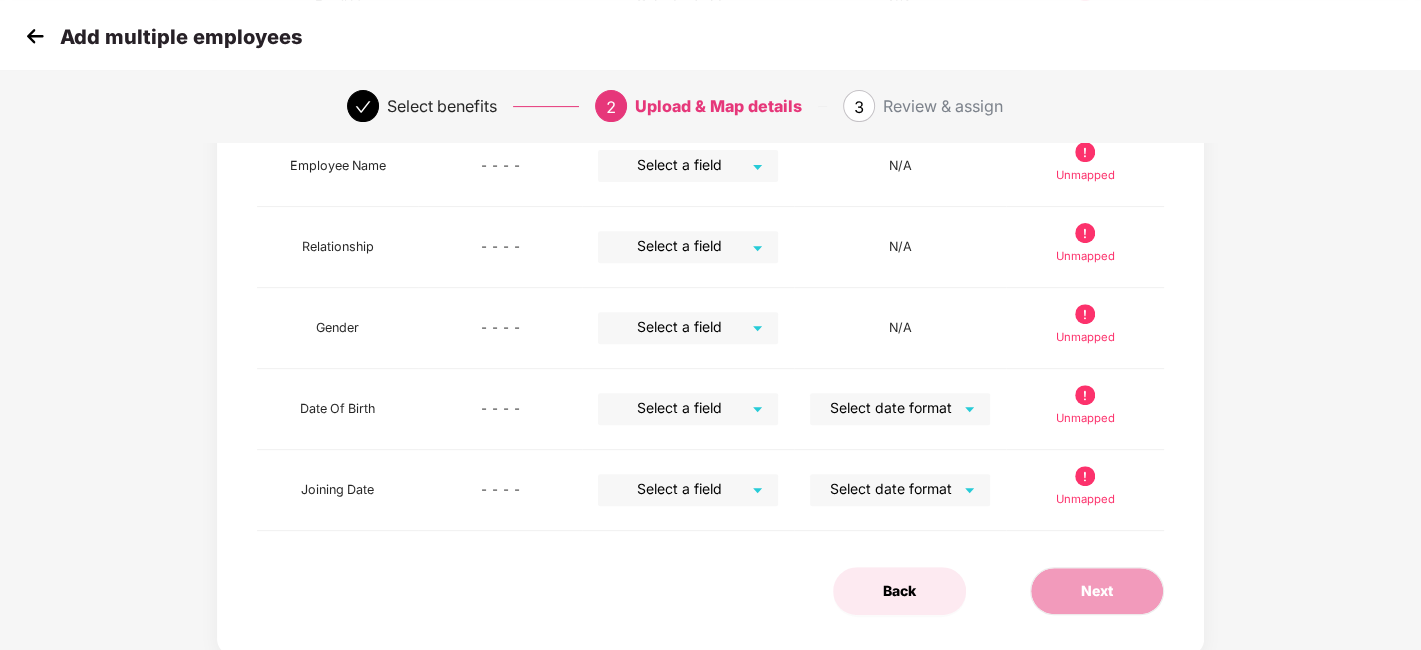 click on "Back" at bounding box center (899, 591) 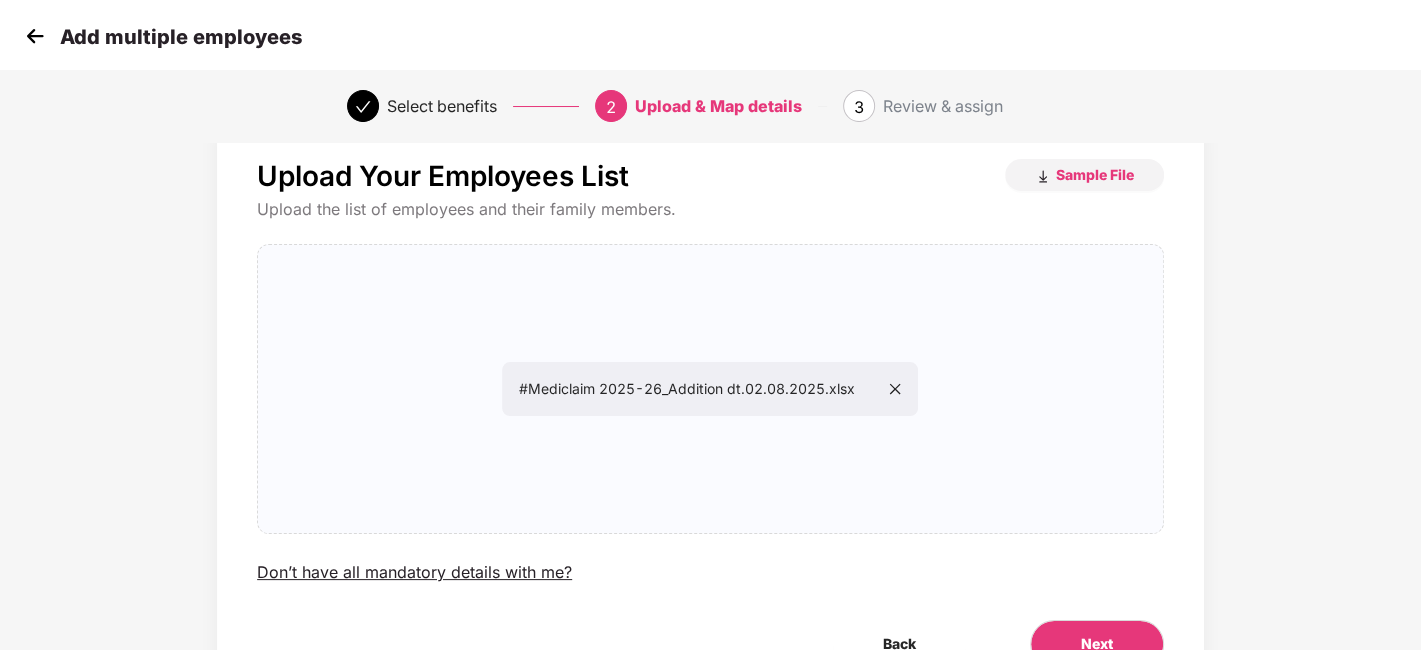 scroll, scrollTop: 44, scrollLeft: 0, axis: vertical 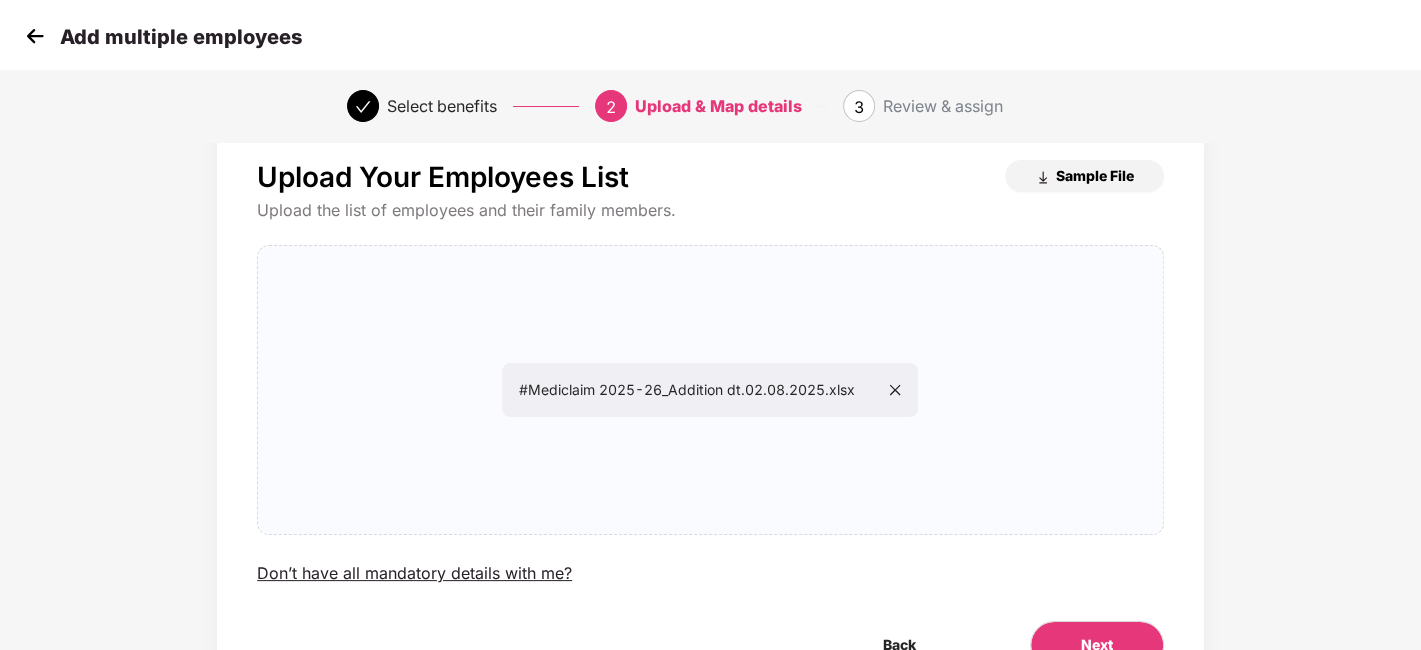 click on "Sample File" at bounding box center (1084, 176) 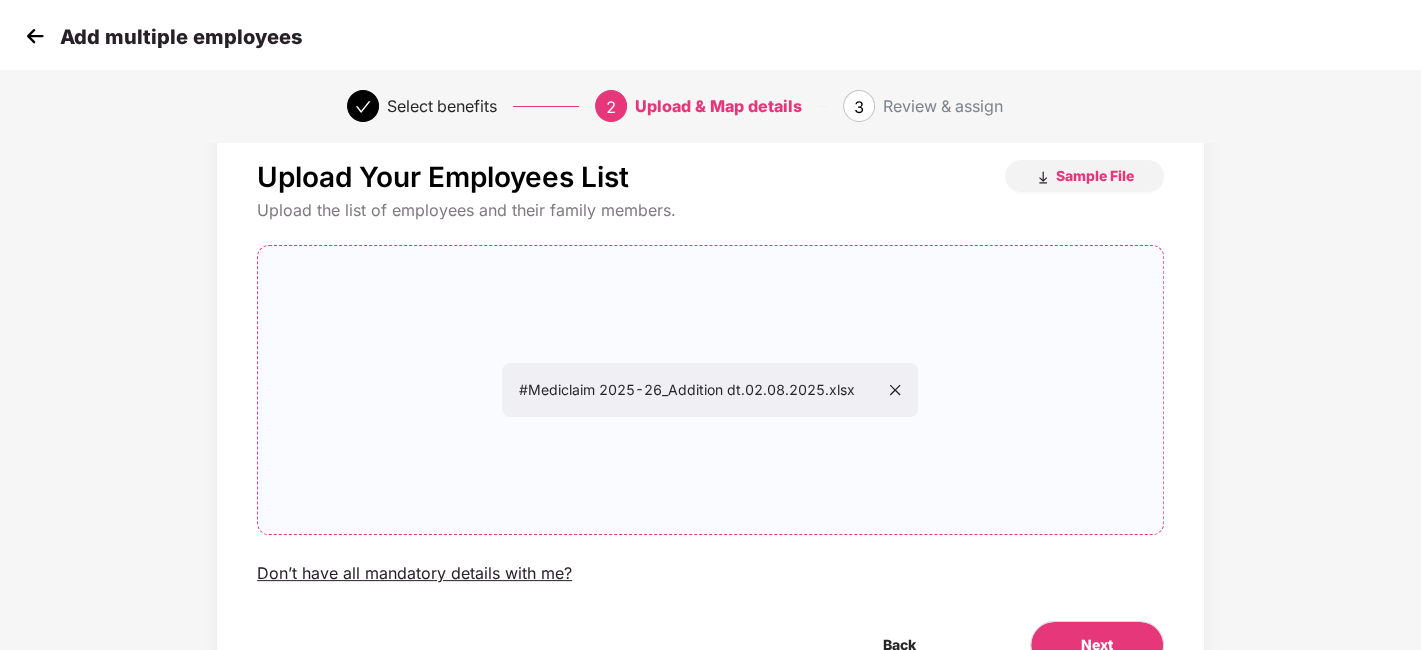 click 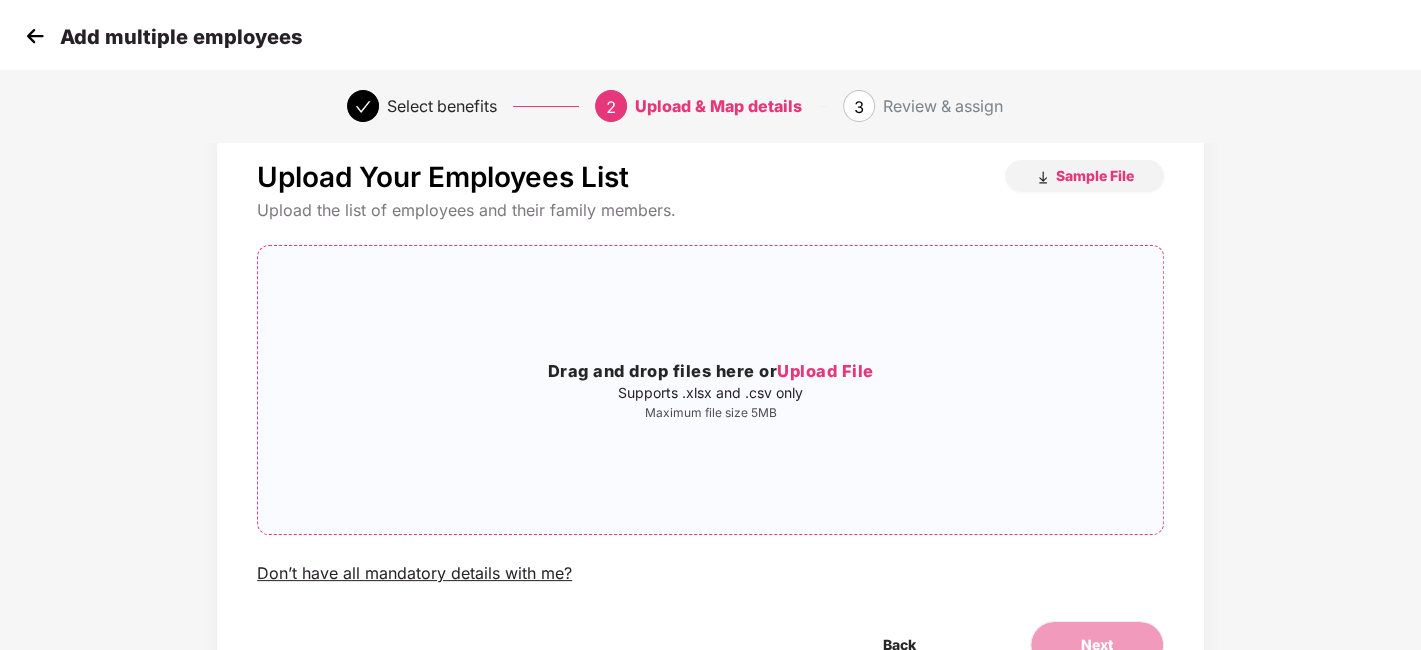 scroll, scrollTop: 0, scrollLeft: 0, axis: both 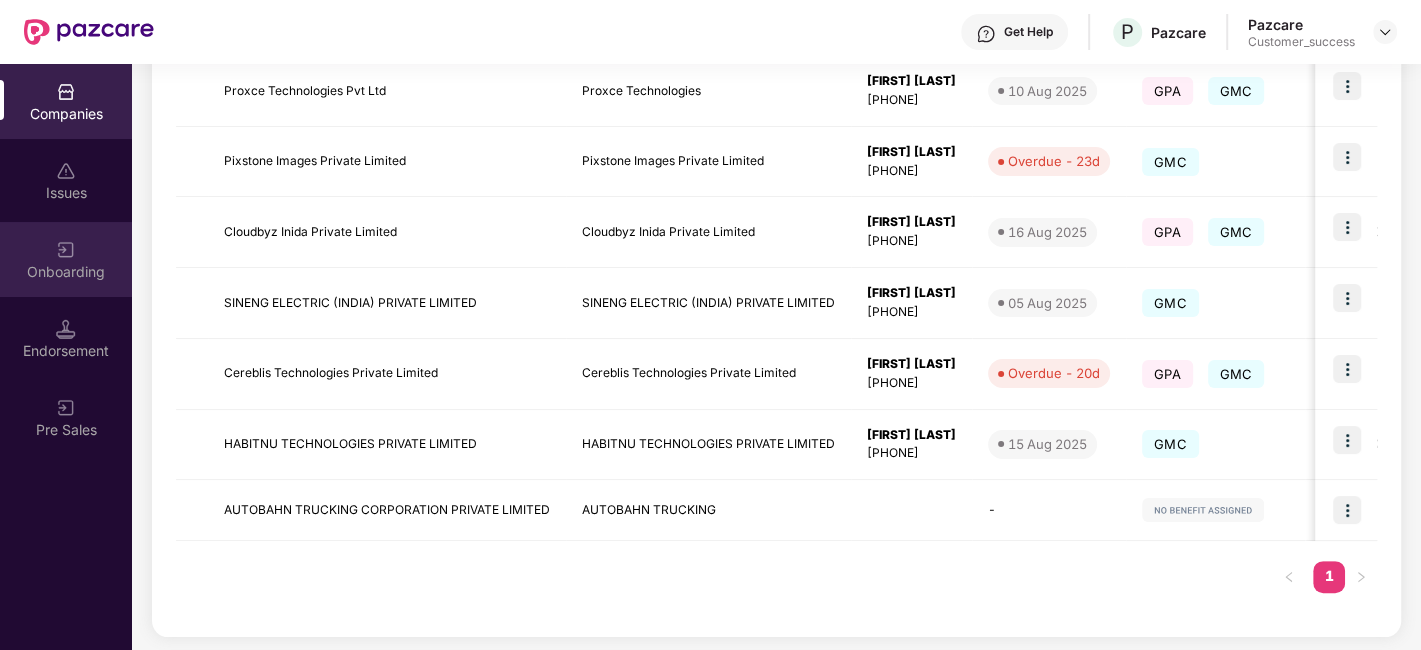 click at bounding box center [66, 250] 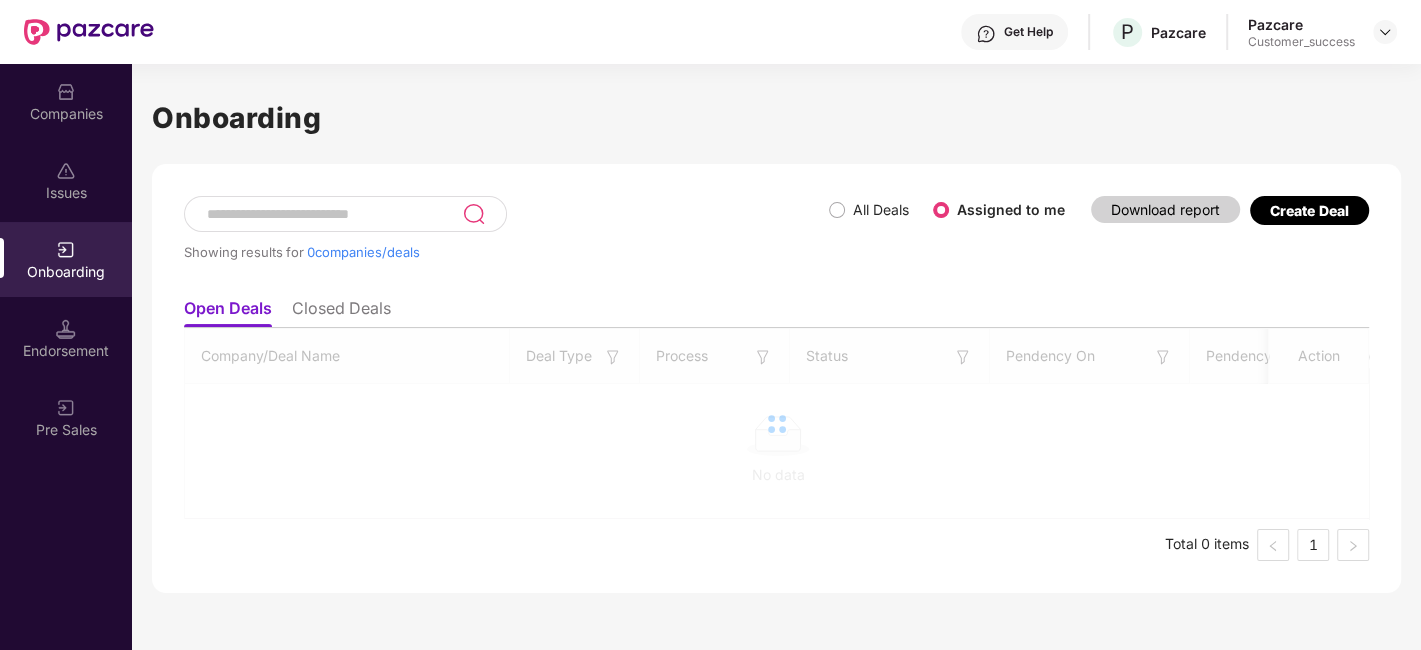 scroll, scrollTop: 0, scrollLeft: 0, axis: both 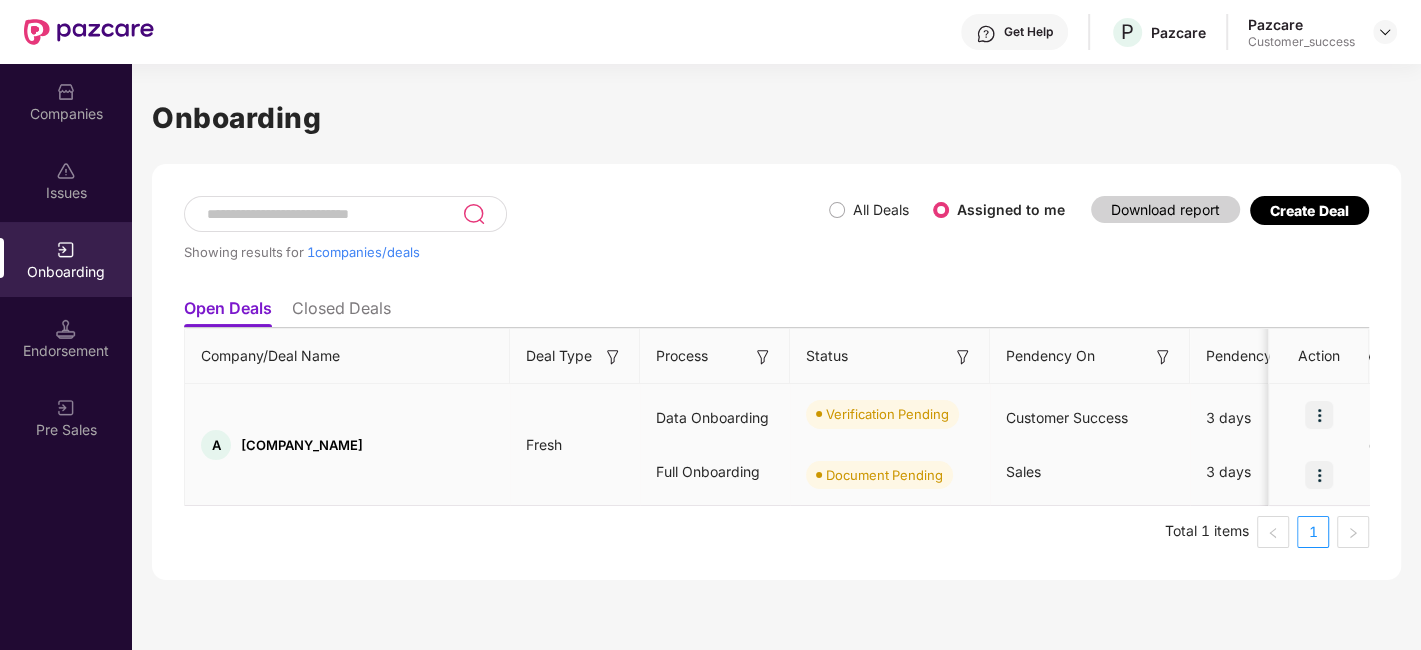click at bounding box center (1319, 415) 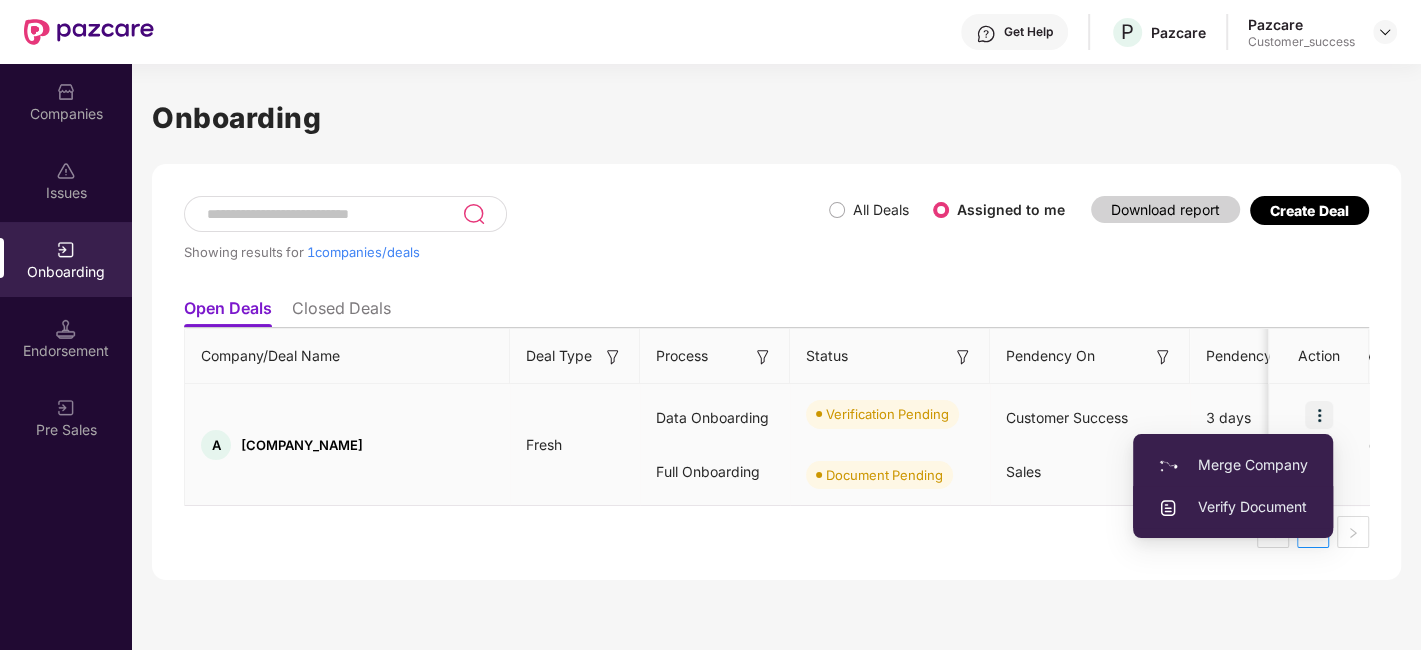 click on "Verify Document" at bounding box center (1233, 507) 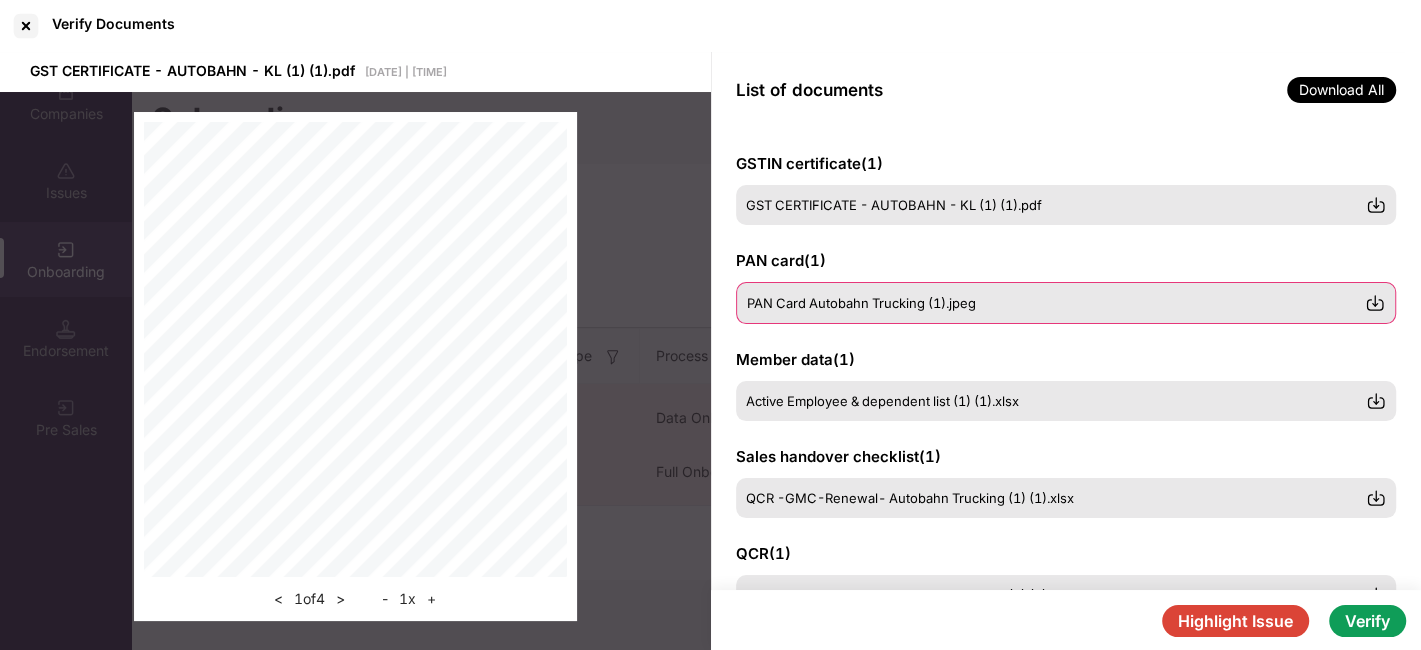click on "PAN Card Autobahn Trucking (1).jpeg" at bounding box center (1066, 303) 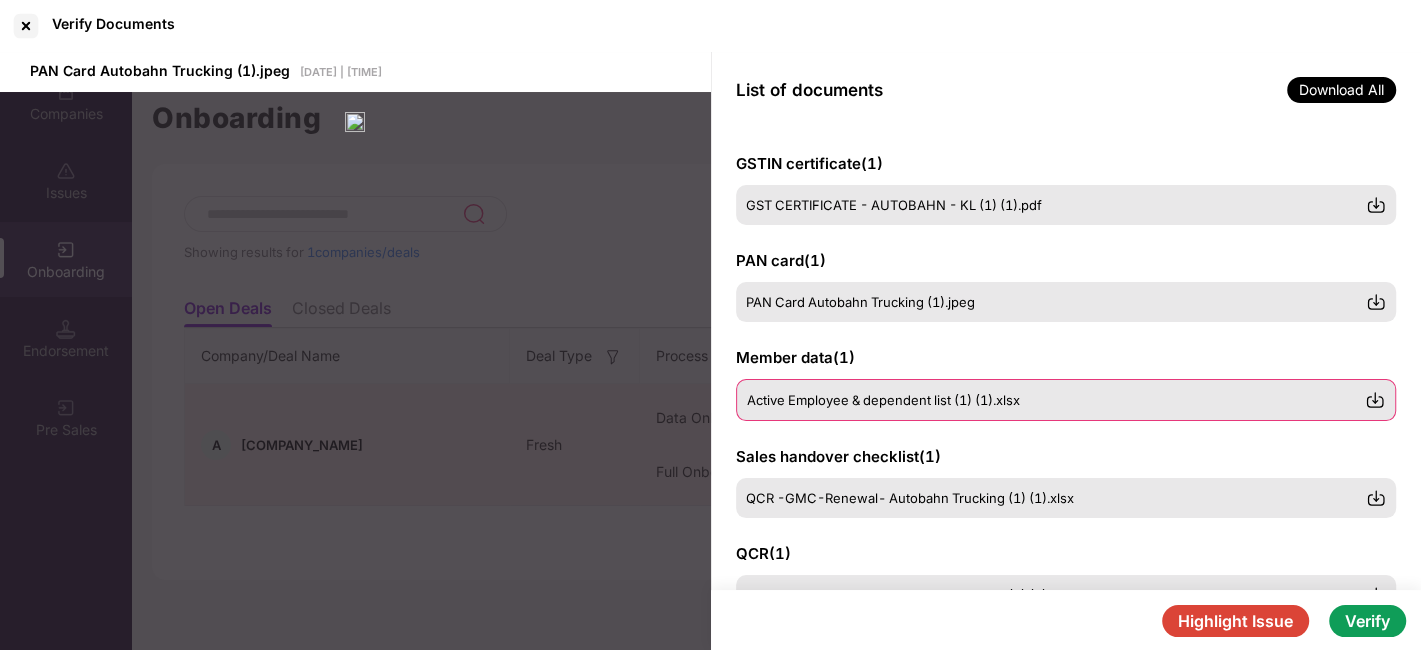 click on "Active Employee & dependent list (1) (1).xlsx" at bounding box center [1066, 400] 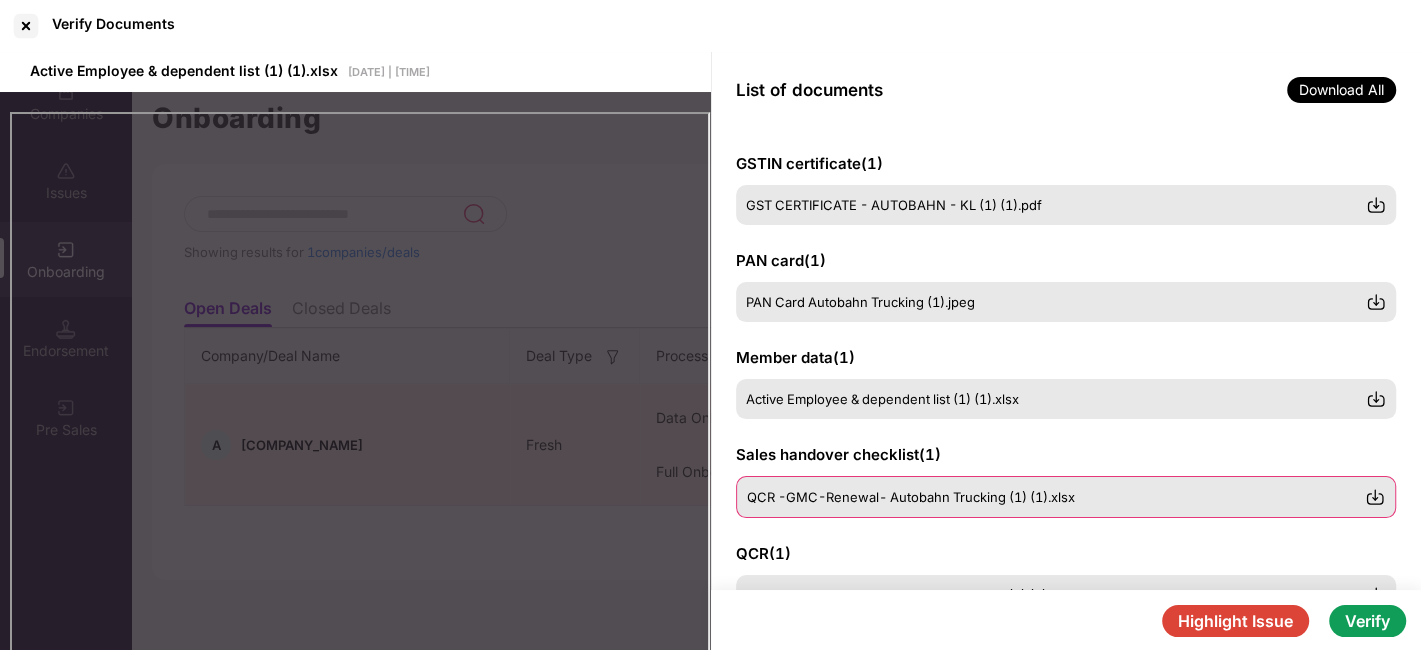 click on "QCR -GMC-Renewal-  Autobahn Trucking (1) (1).xlsx" at bounding box center (911, 497) 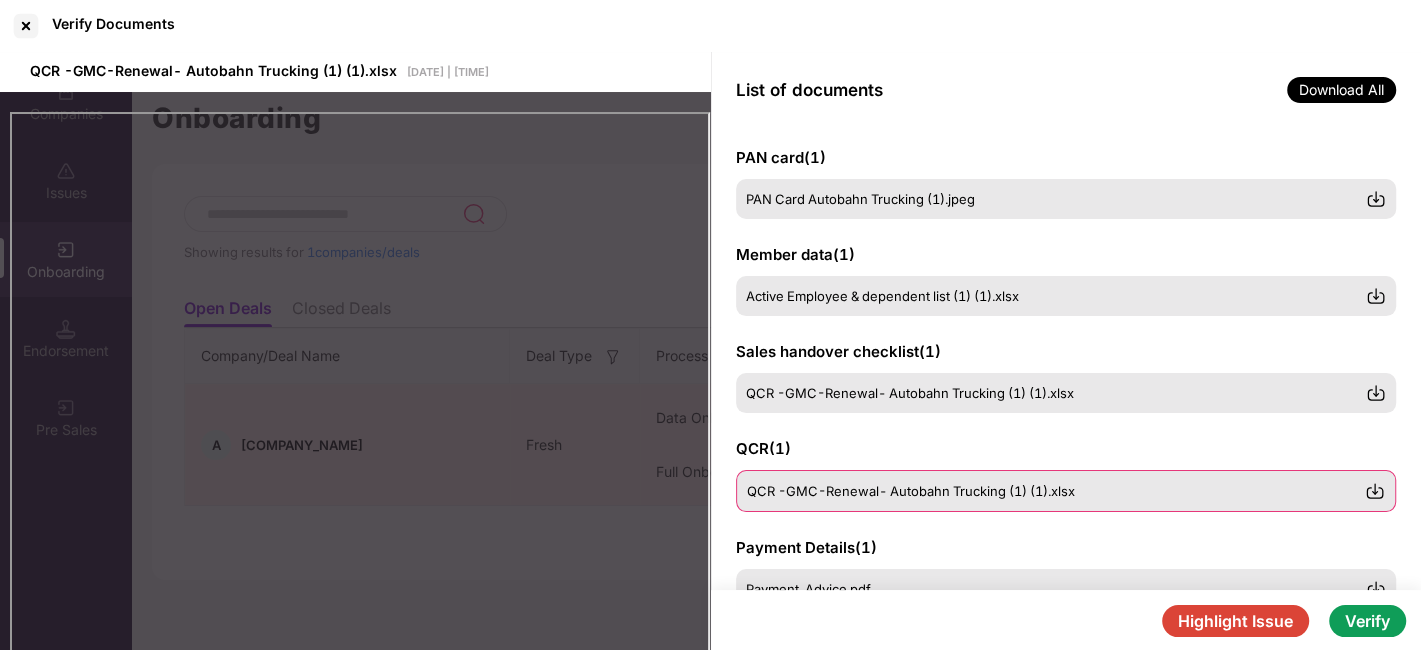 scroll, scrollTop: 213, scrollLeft: 0, axis: vertical 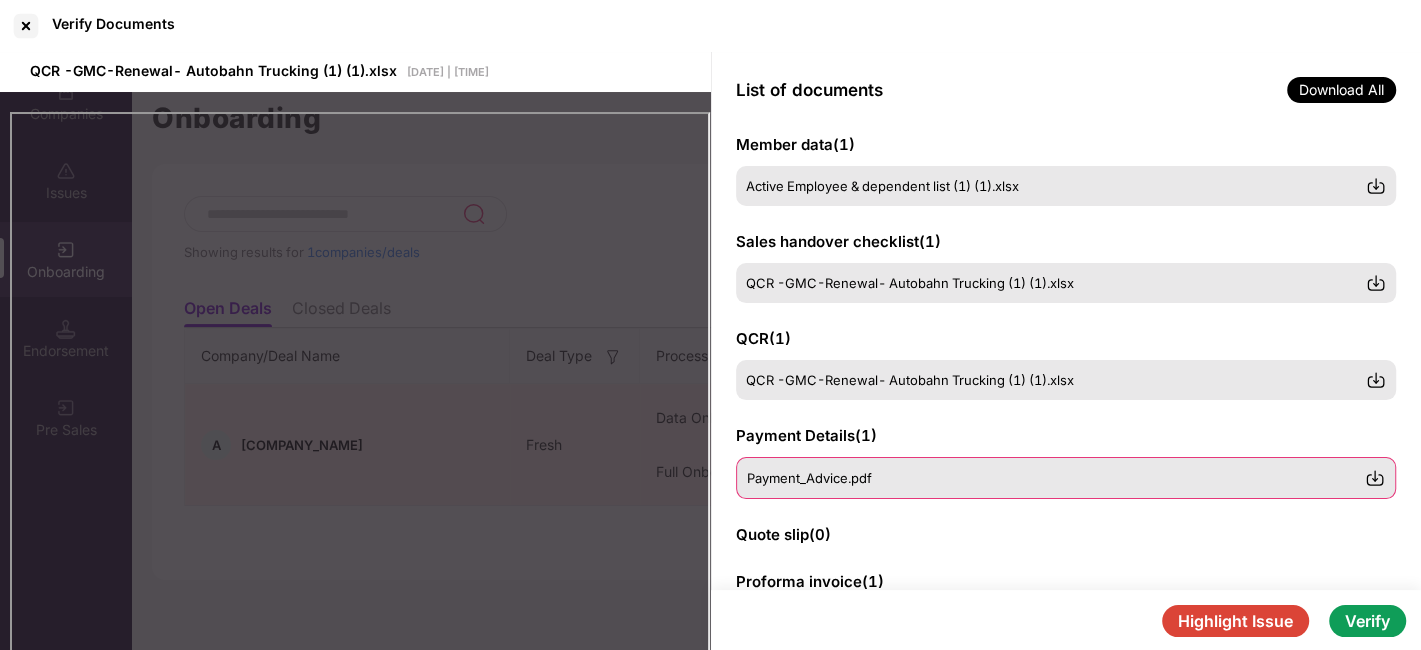 click on "Payment_Advice.pdf" at bounding box center (809, 478) 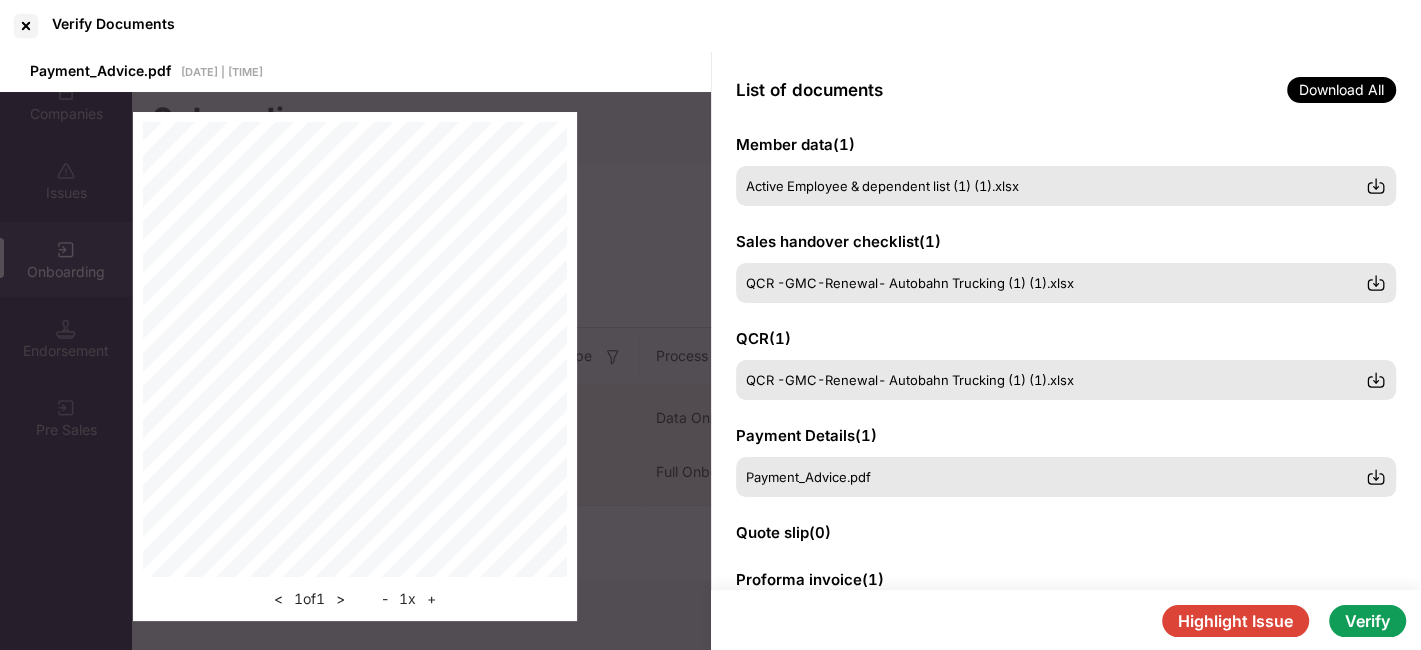 click on "Verify" at bounding box center (1367, 621) 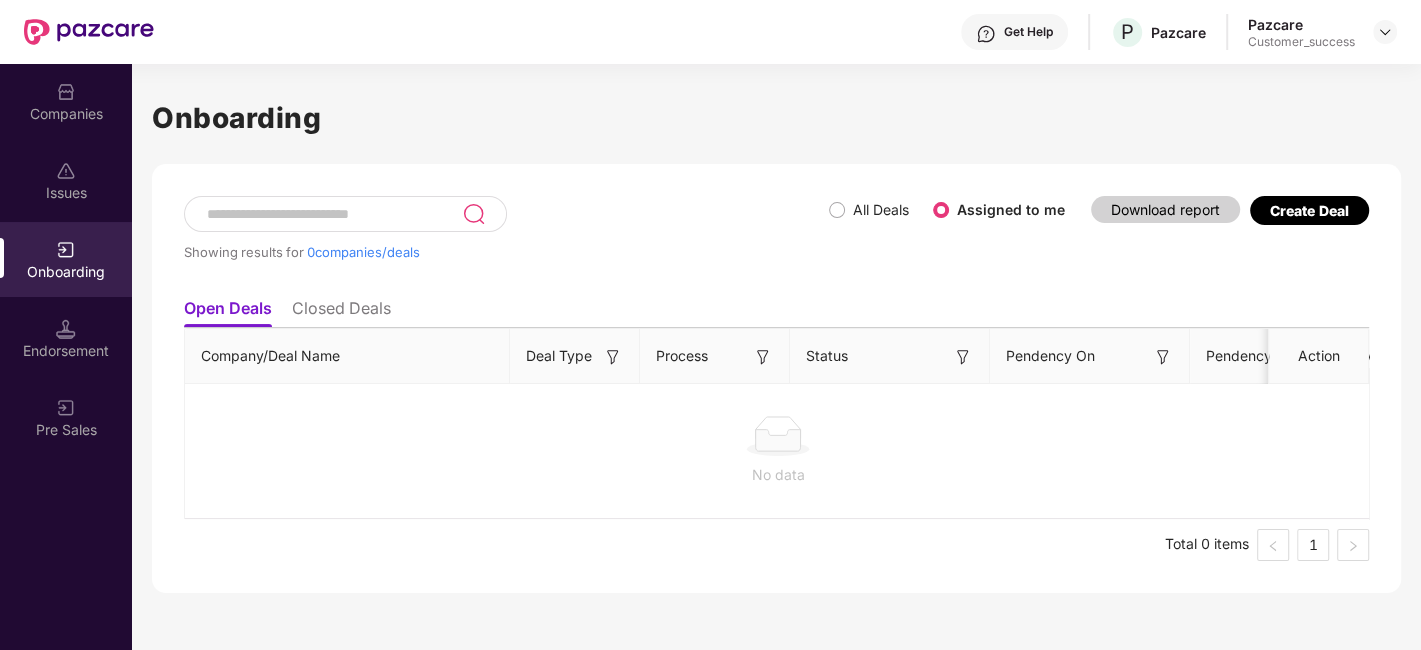 click at bounding box center [66, 250] 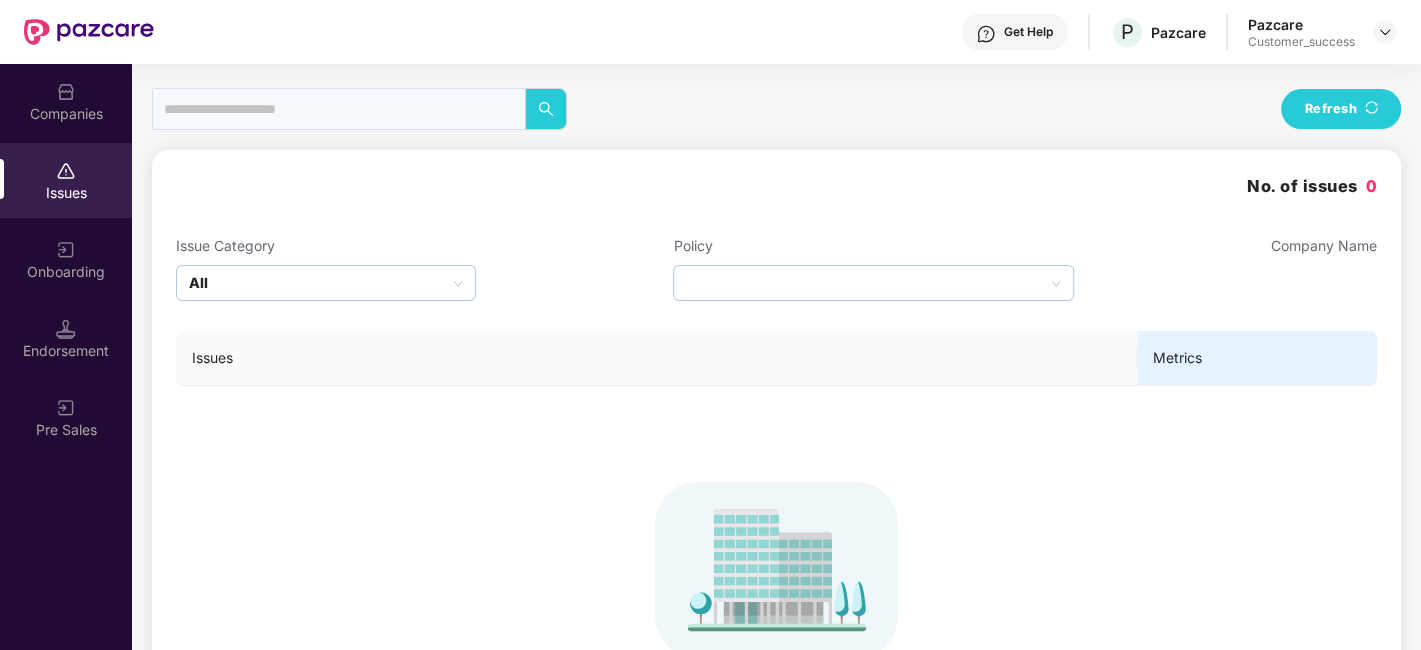 click on "Onboarding" at bounding box center (66, 259) 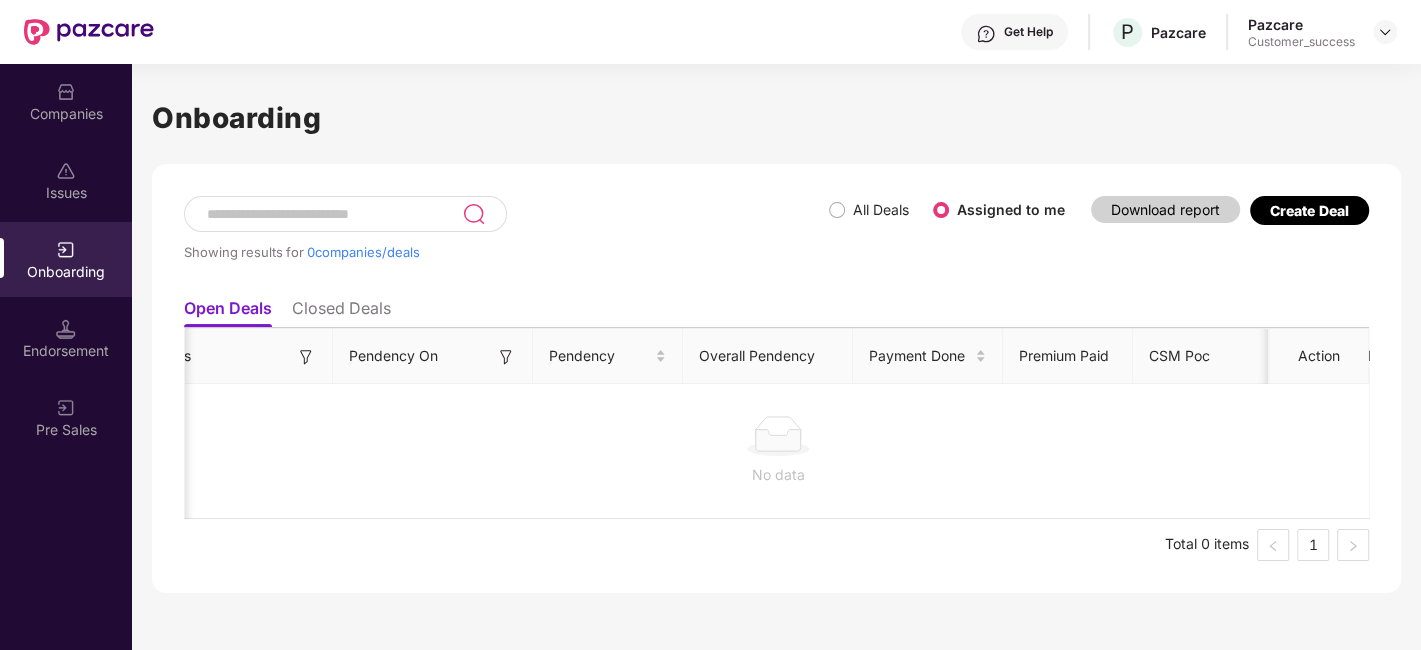 scroll, scrollTop: 0, scrollLeft: 0, axis: both 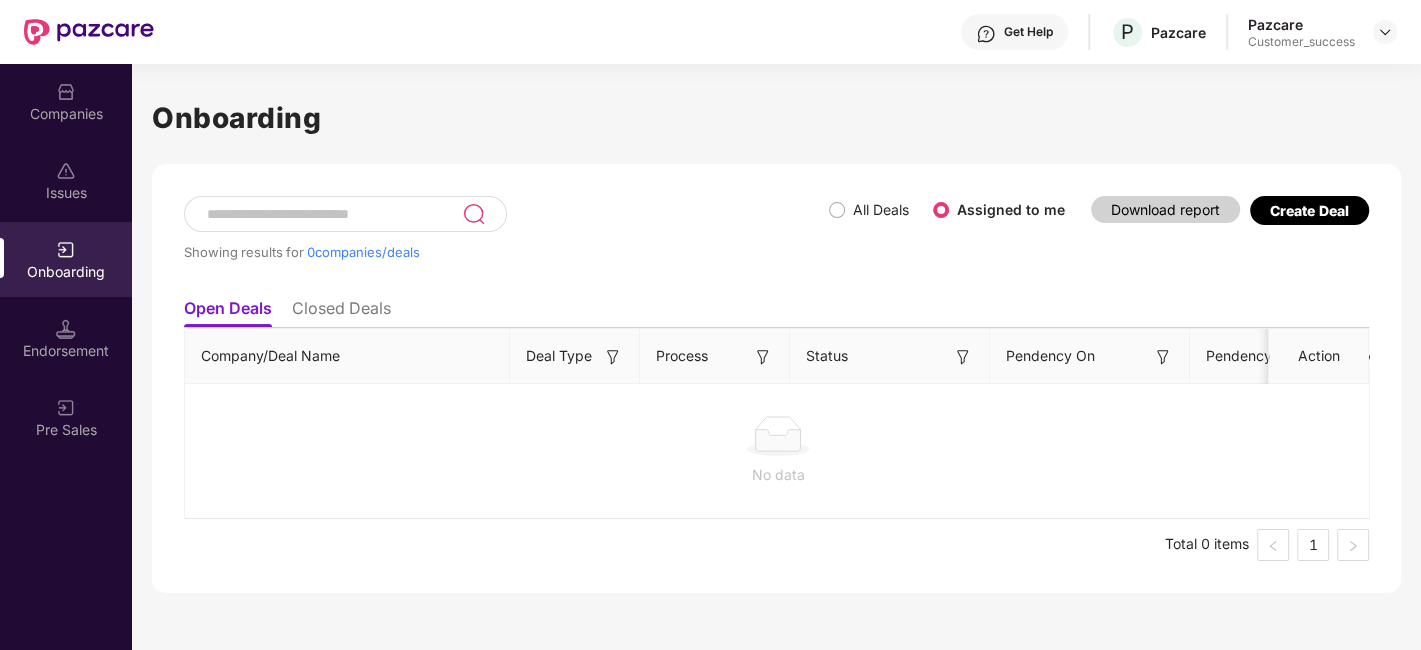 click on "Companies" at bounding box center [66, 101] 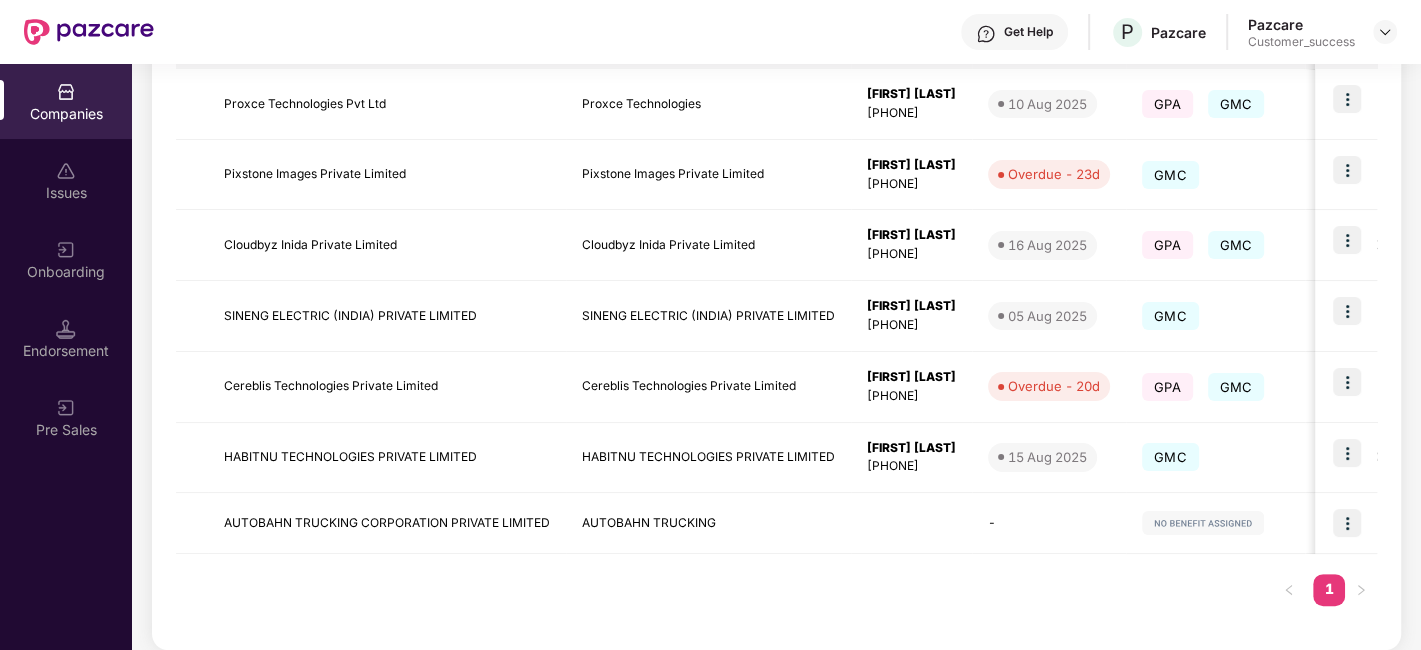 scroll, scrollTop: 377, scrollLeft: 0, axis: vertical 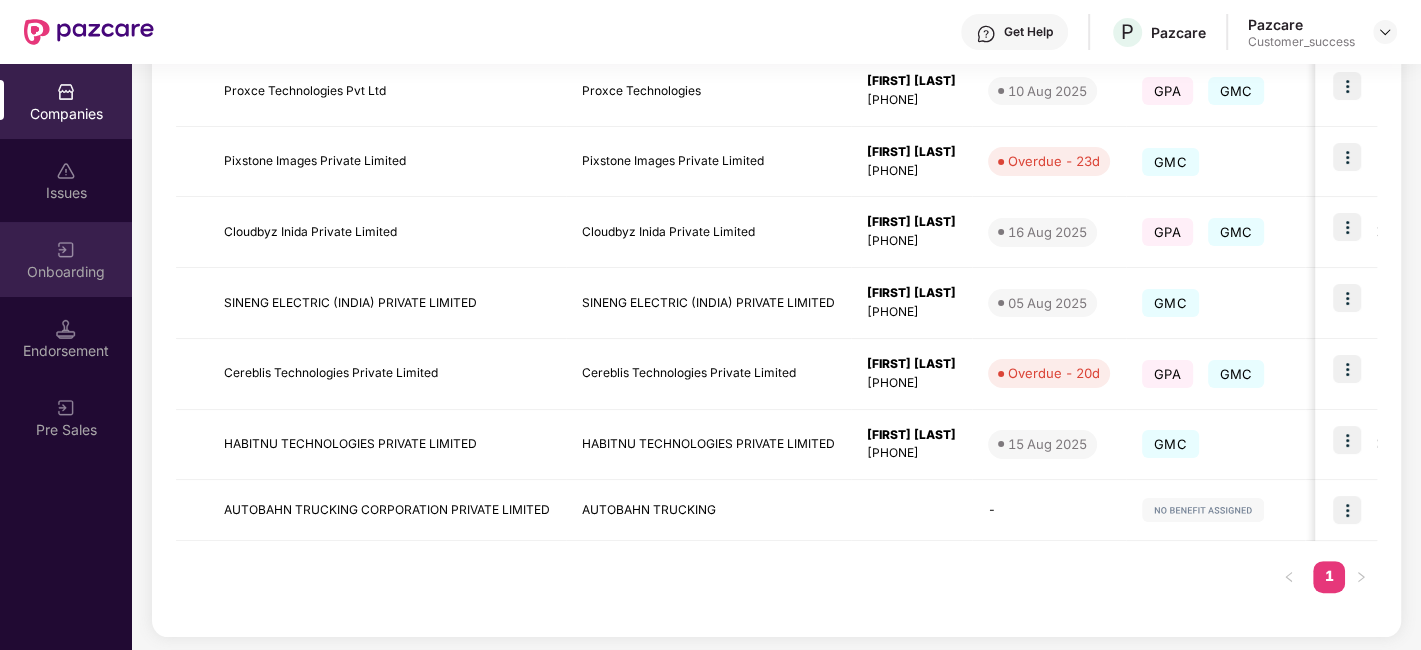 click on "Onboarding" at bounding box center (66, 272) 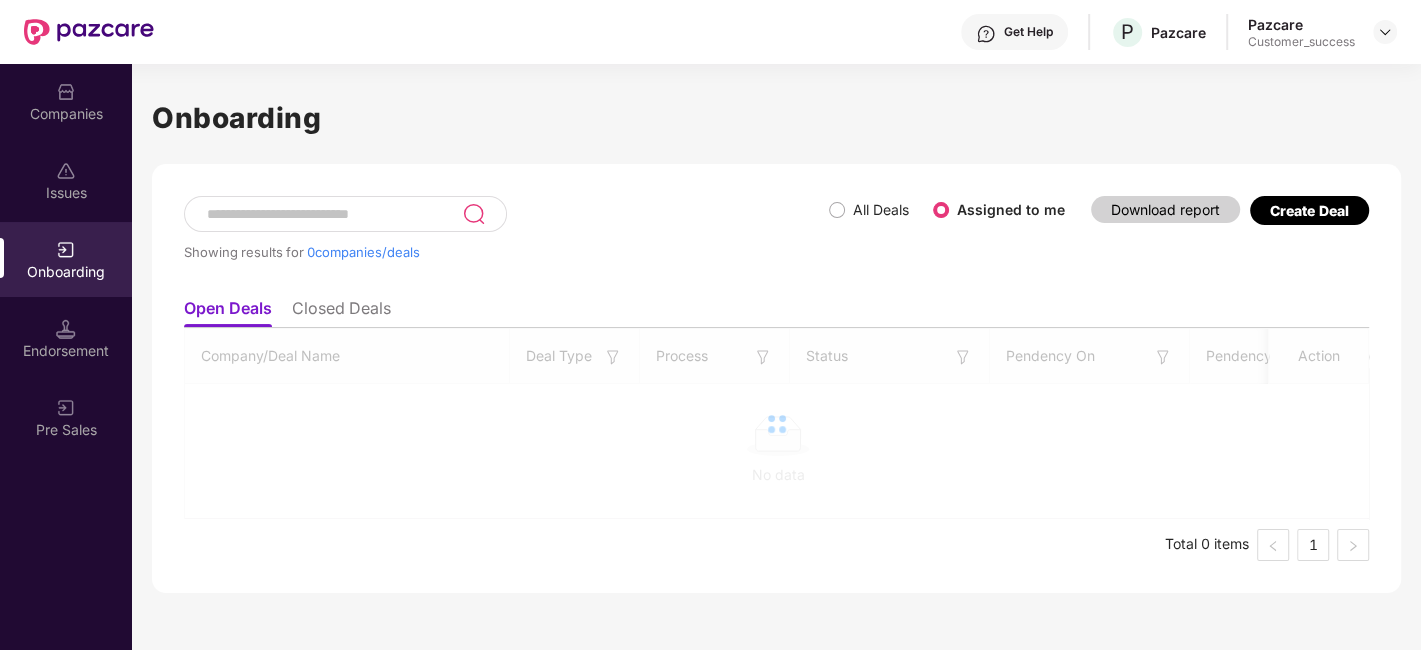 scroll, scrollTop: 0, scrollLeft: 0, axis: both 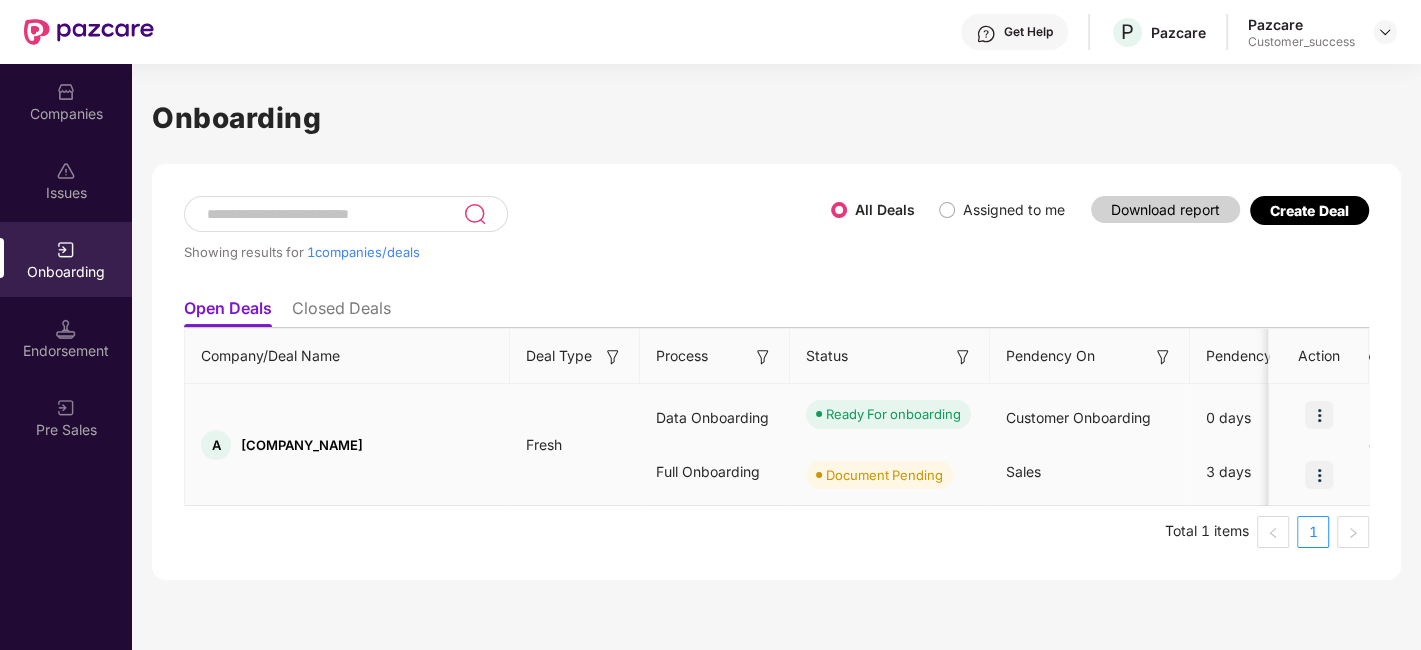 click at bounding box center [1319, 415] 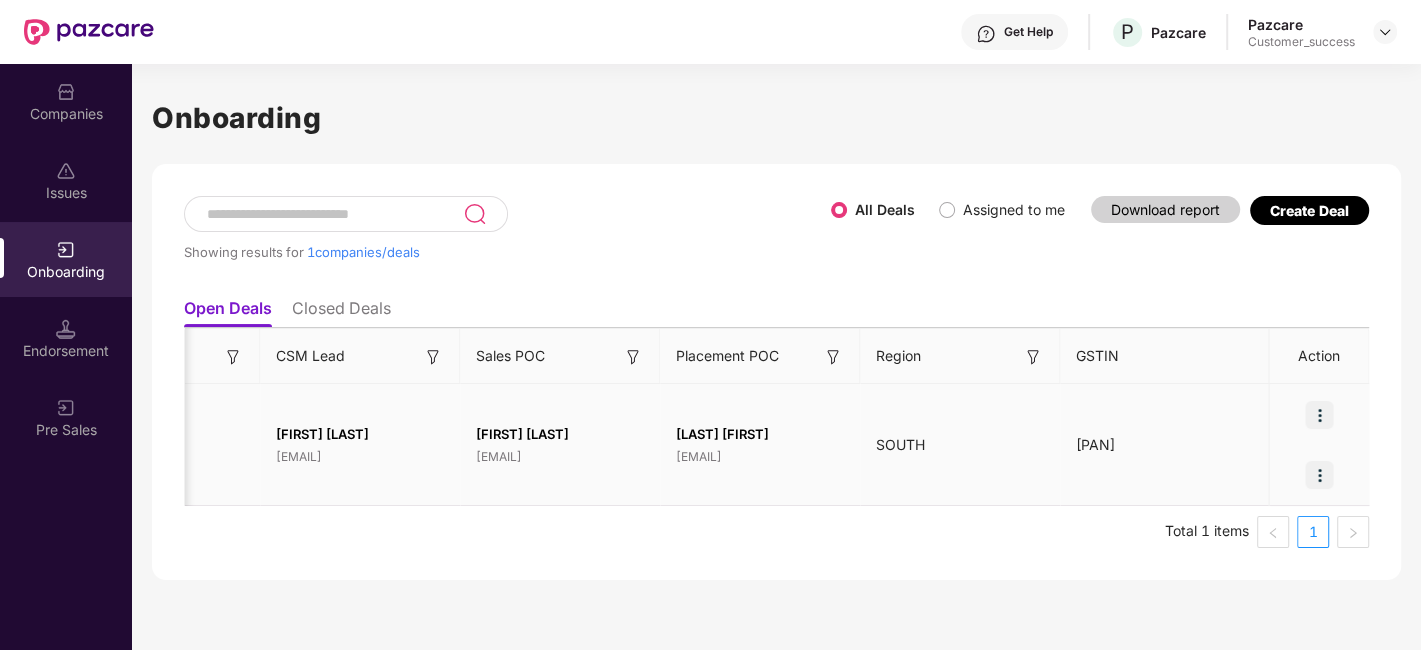 scroll, scrollTop: 0, scrollLeft: 1739, axis: horizontal 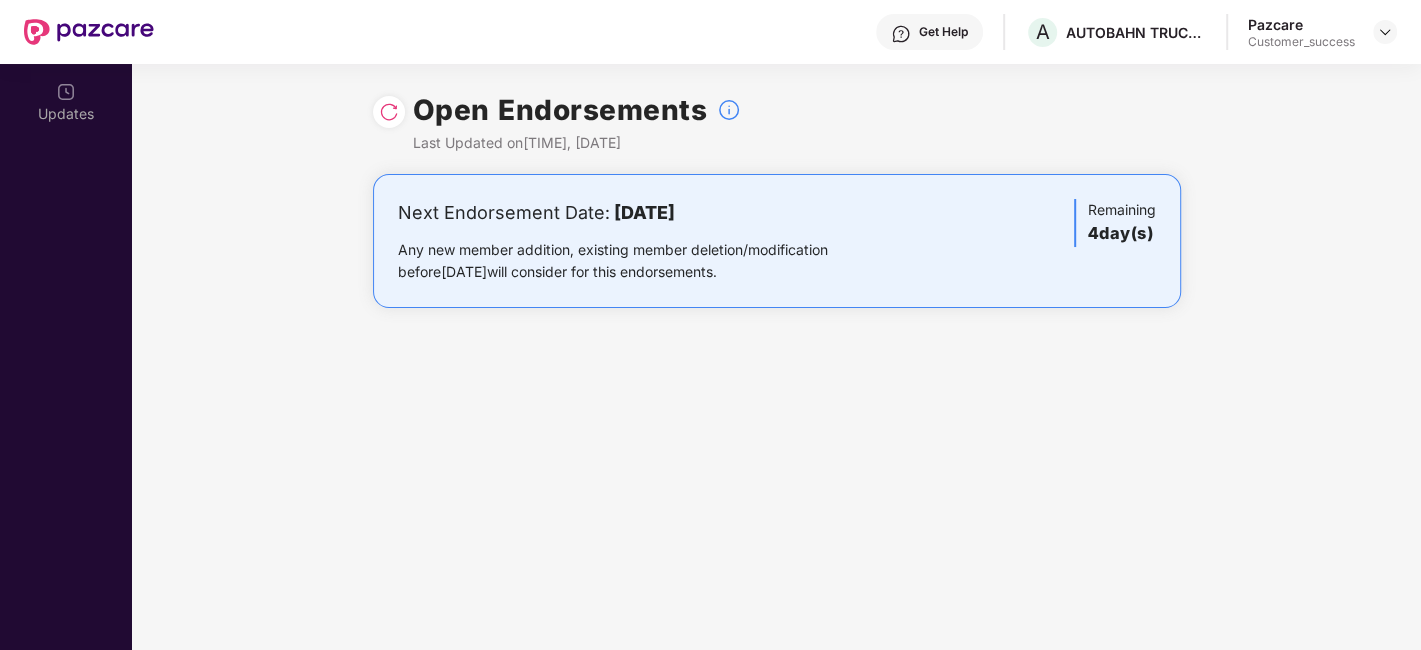 click at bounding box center [389, 112] 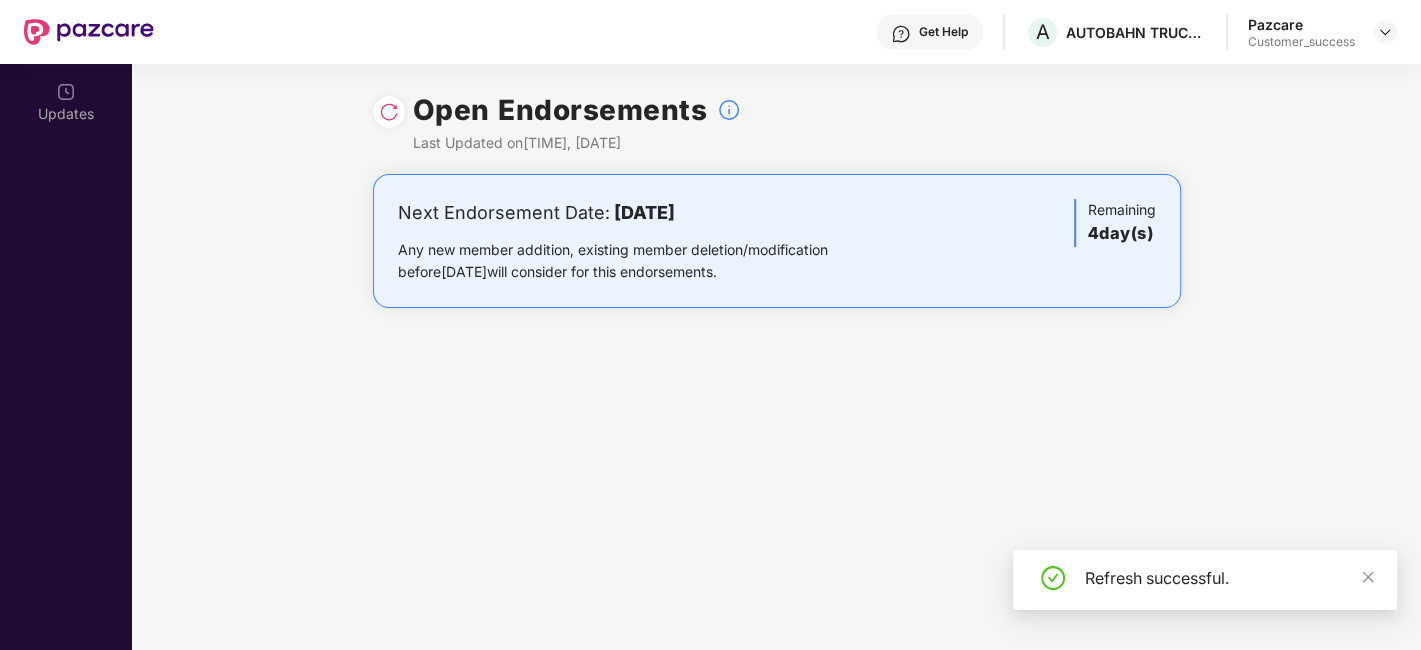 click on "No. of issues" at bounding box center (644, 261) 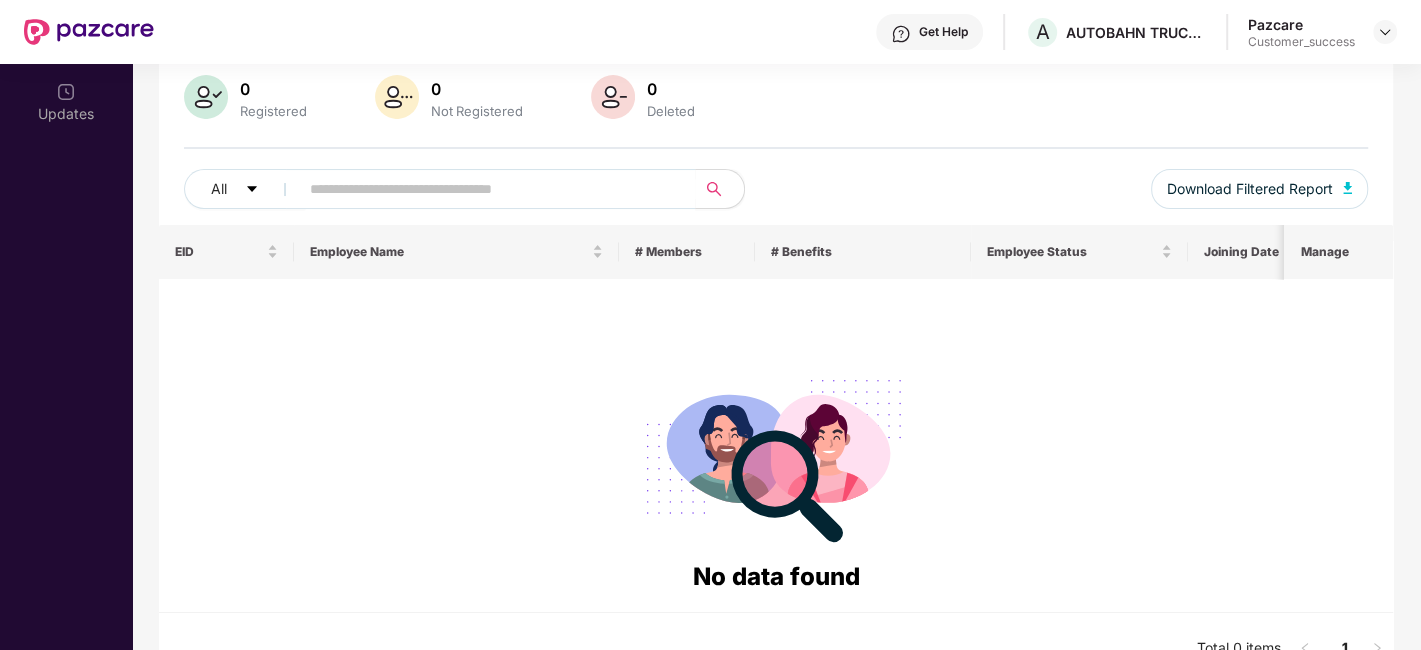 scroll, scrollTop: 0, scrollLeft: 0, axis: both 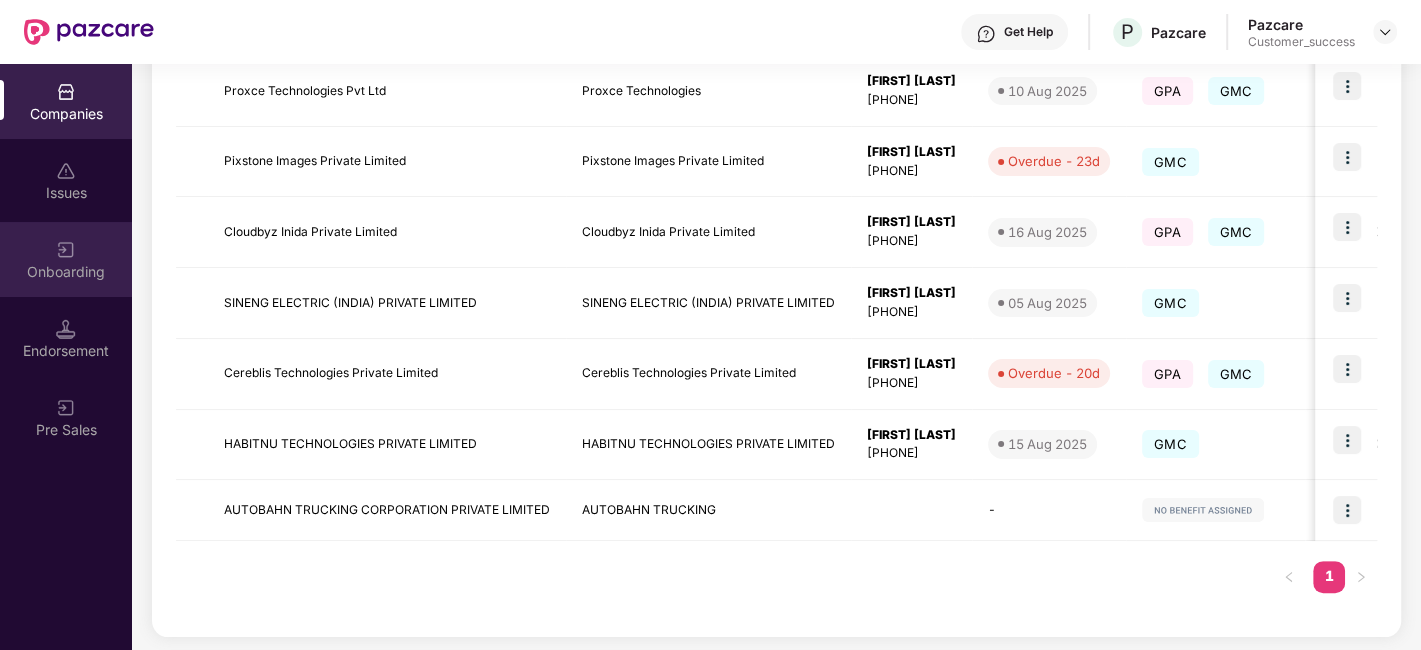 click on "Onboarding" at bounding box center (66, 259) 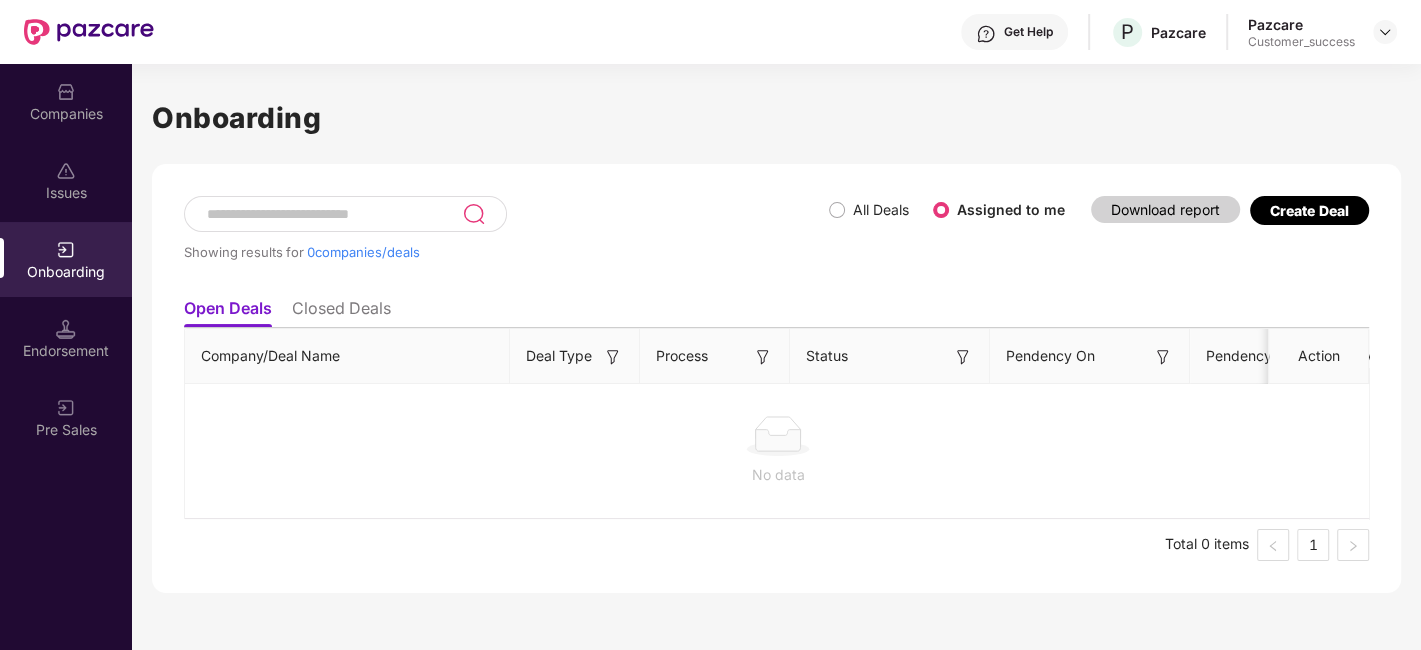 click on "All Deals" at bounding box center (873, 210) 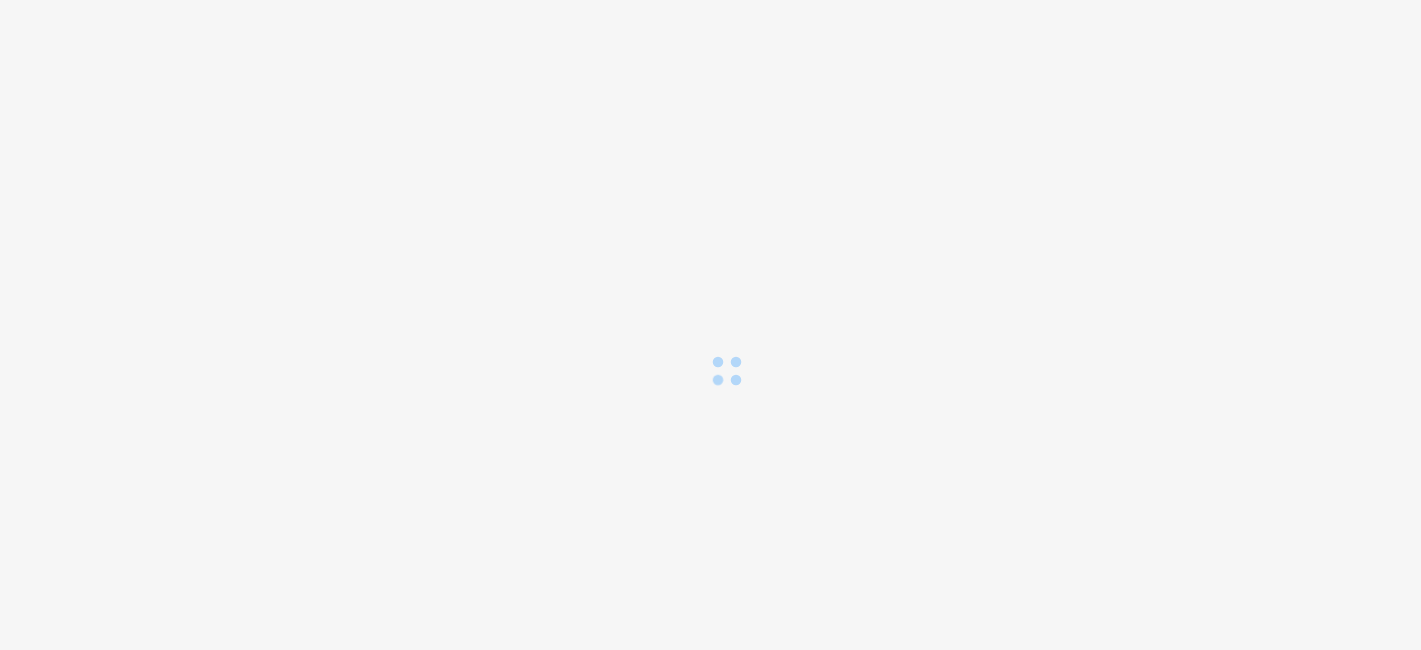 scroll, scrollTop: 0, scrollLeft: 0, axis: both 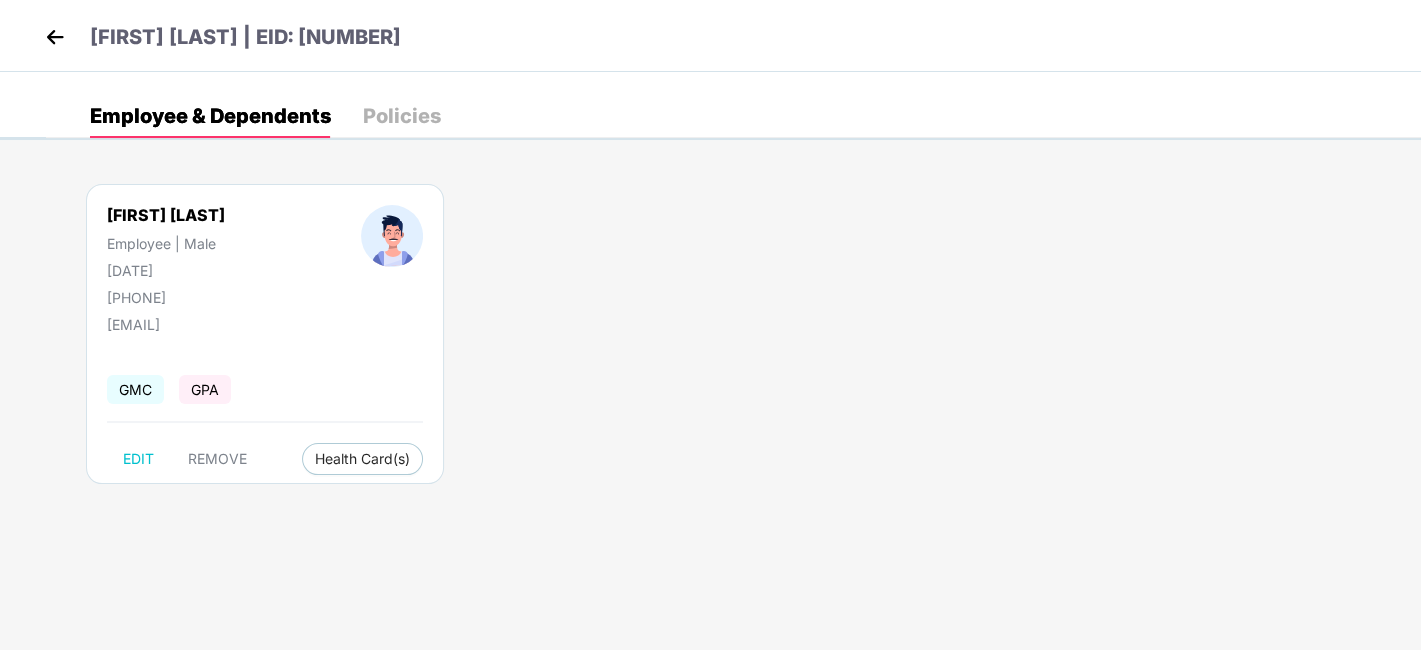 click at bounding box center [55, 37] 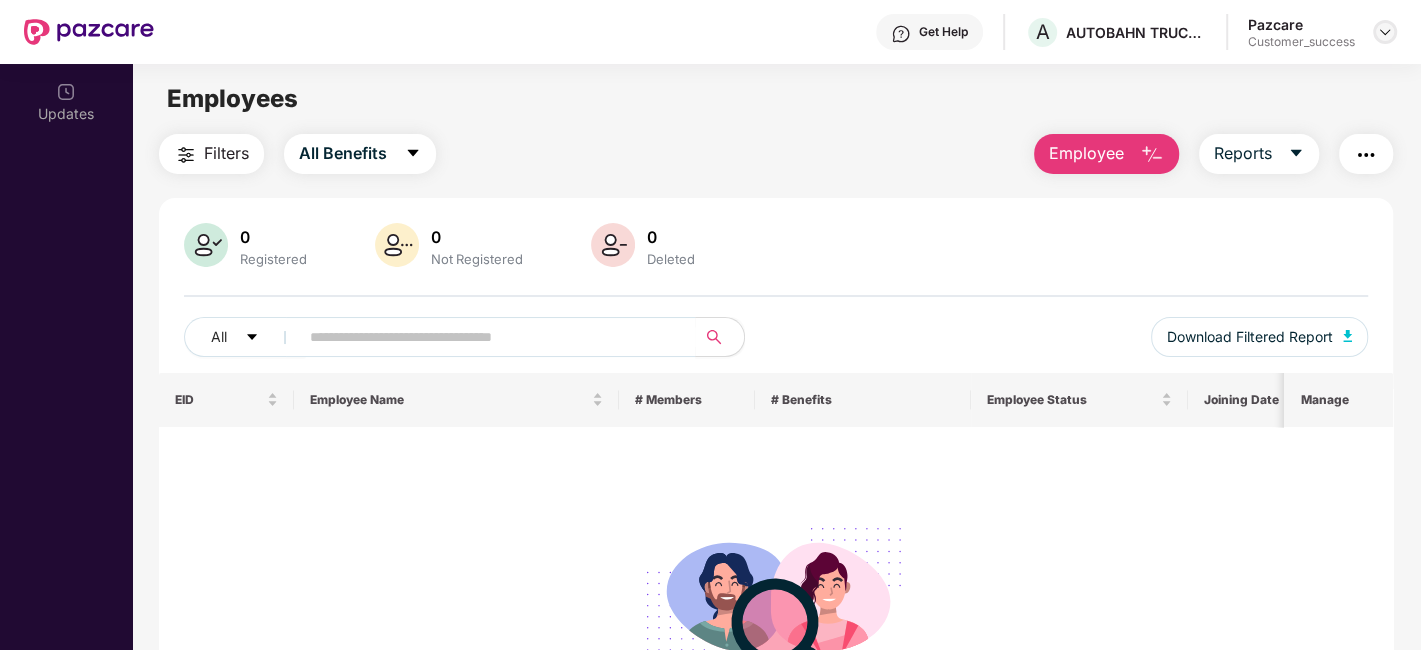 click at bounding box center (1385, 32) 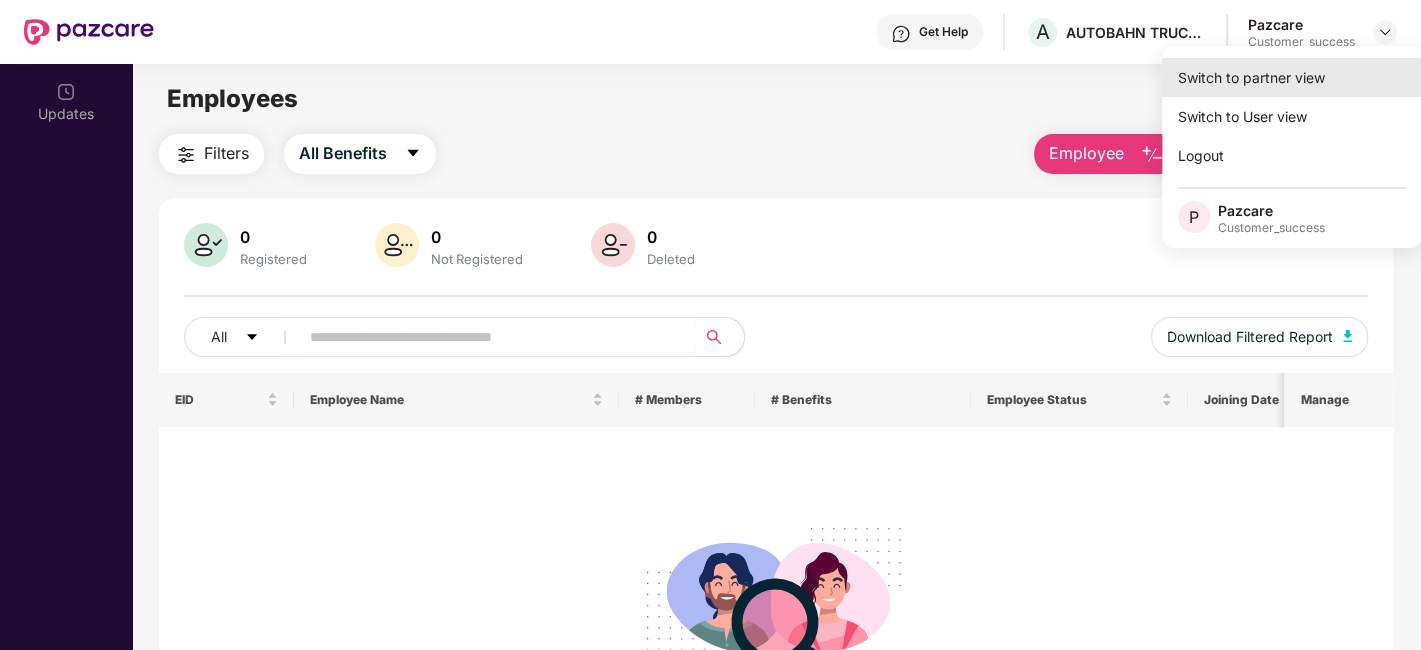 click on "Switch to partner view" at bounding box center [1292, 77] 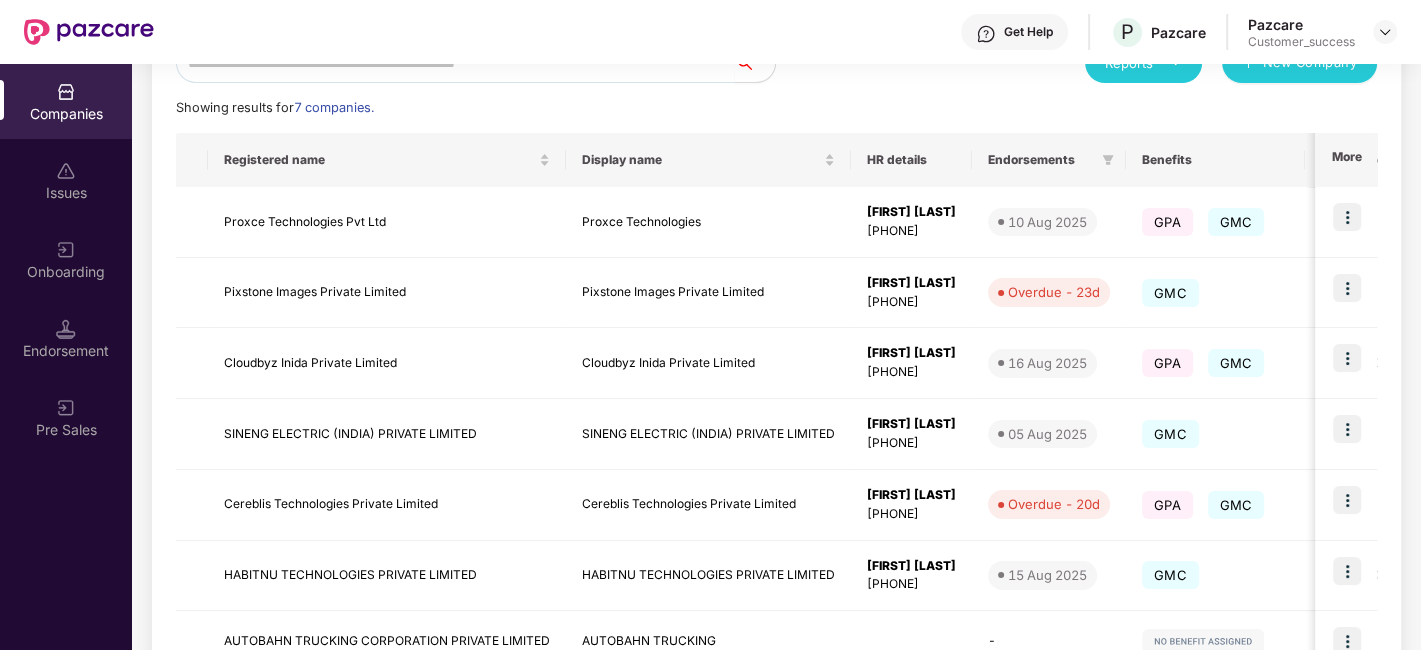scroll, scrollTop: 265, scrollLeft: 0, axis: vertical 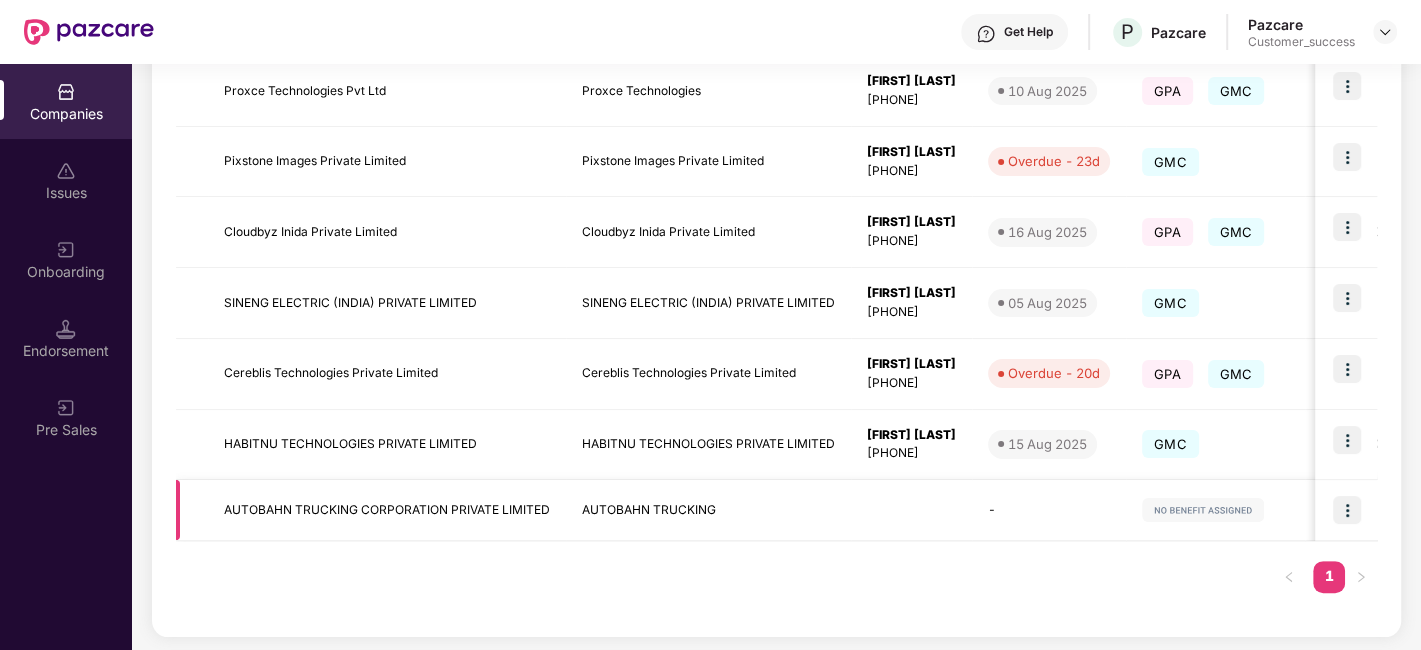 click on "AUTOBAHN TRUCKING CORPORATION PRIVATE LIMITED" at bounding box center (387, 510) 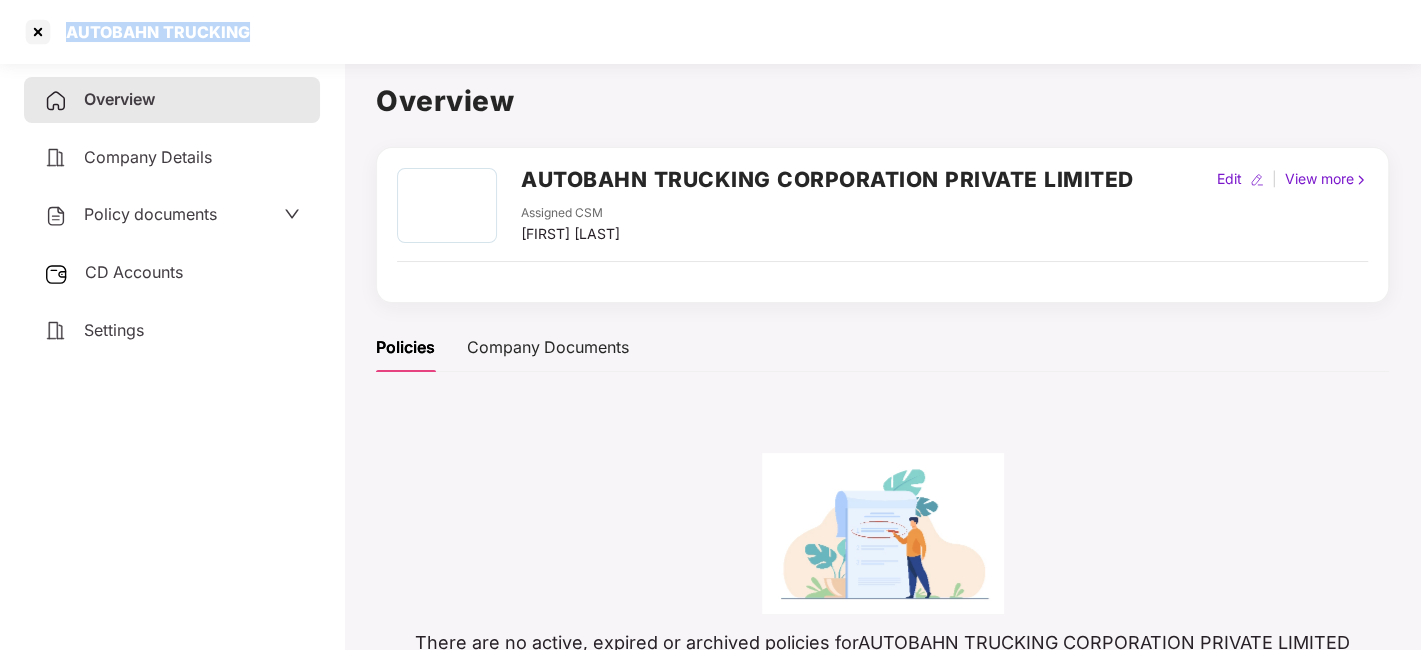 drag, startPoint x: 71, startPoint y: 34, endPoint x: 276, endPoint y: 22, distance: 205.35092 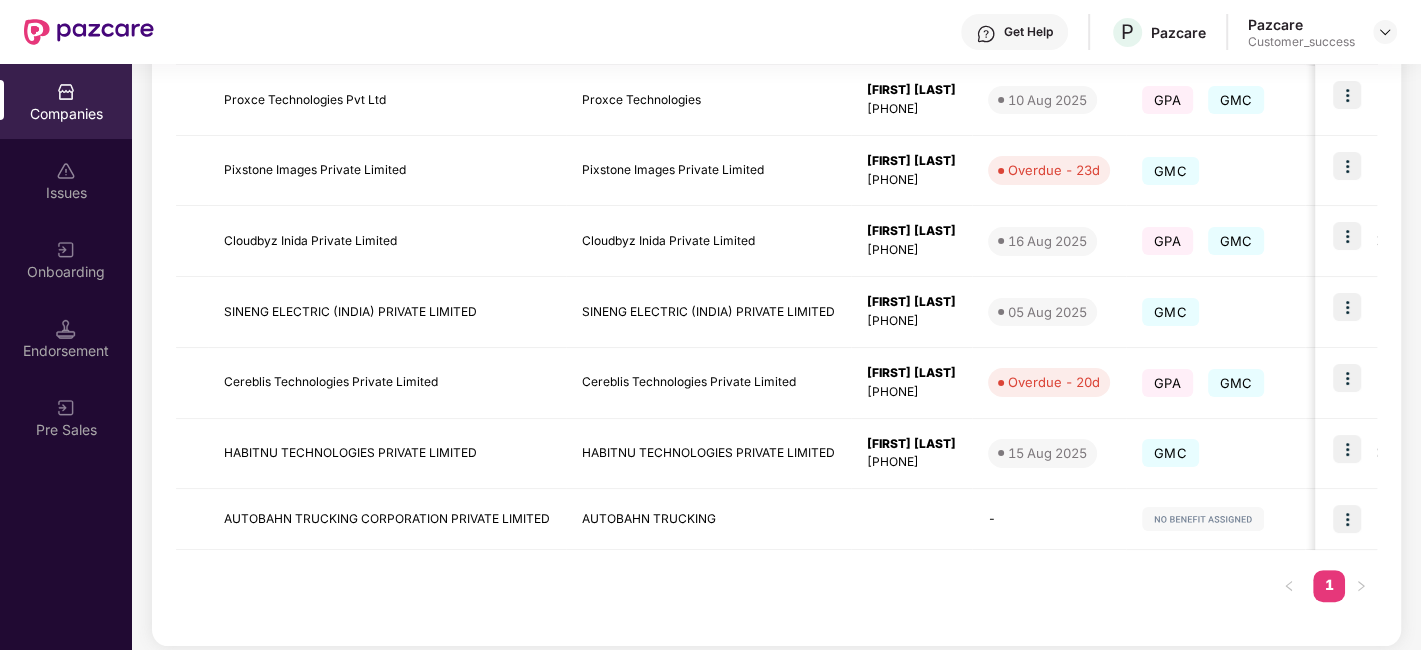 scroll, scrollTop: 390, scrollLeft: 0, axis: vertical 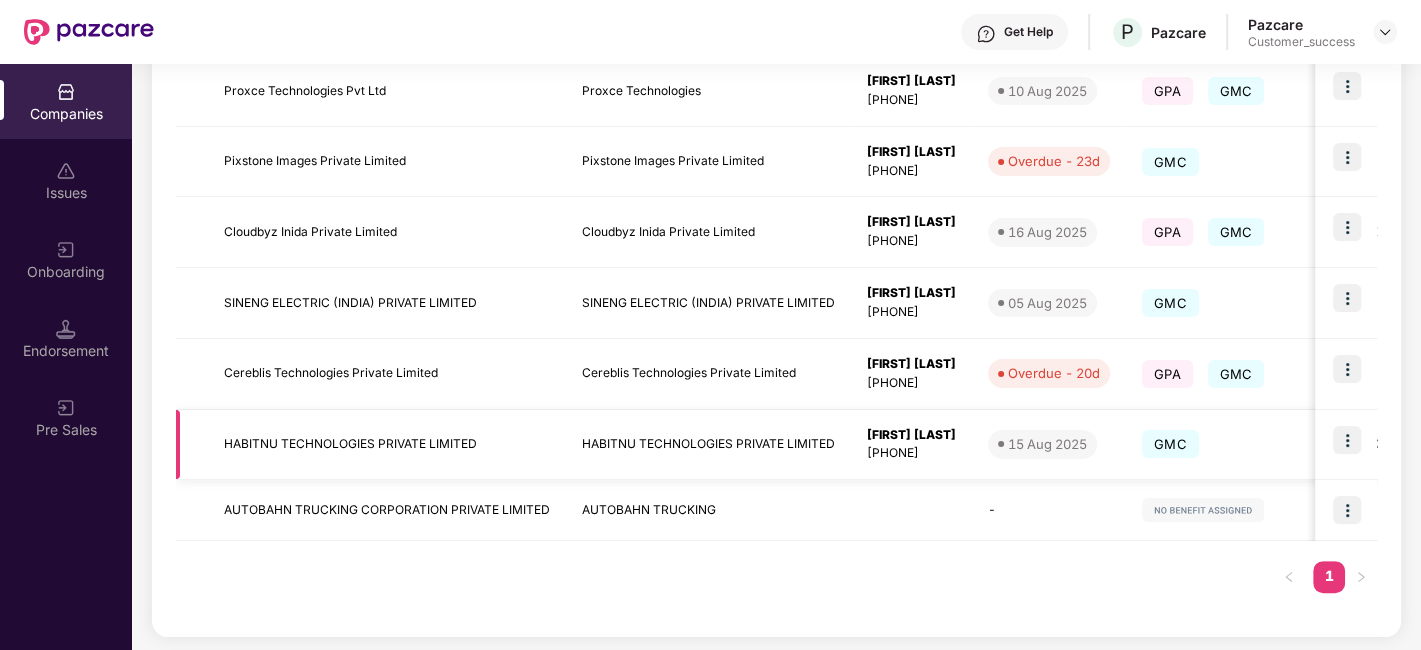 click at bounding box center [1346, 445] 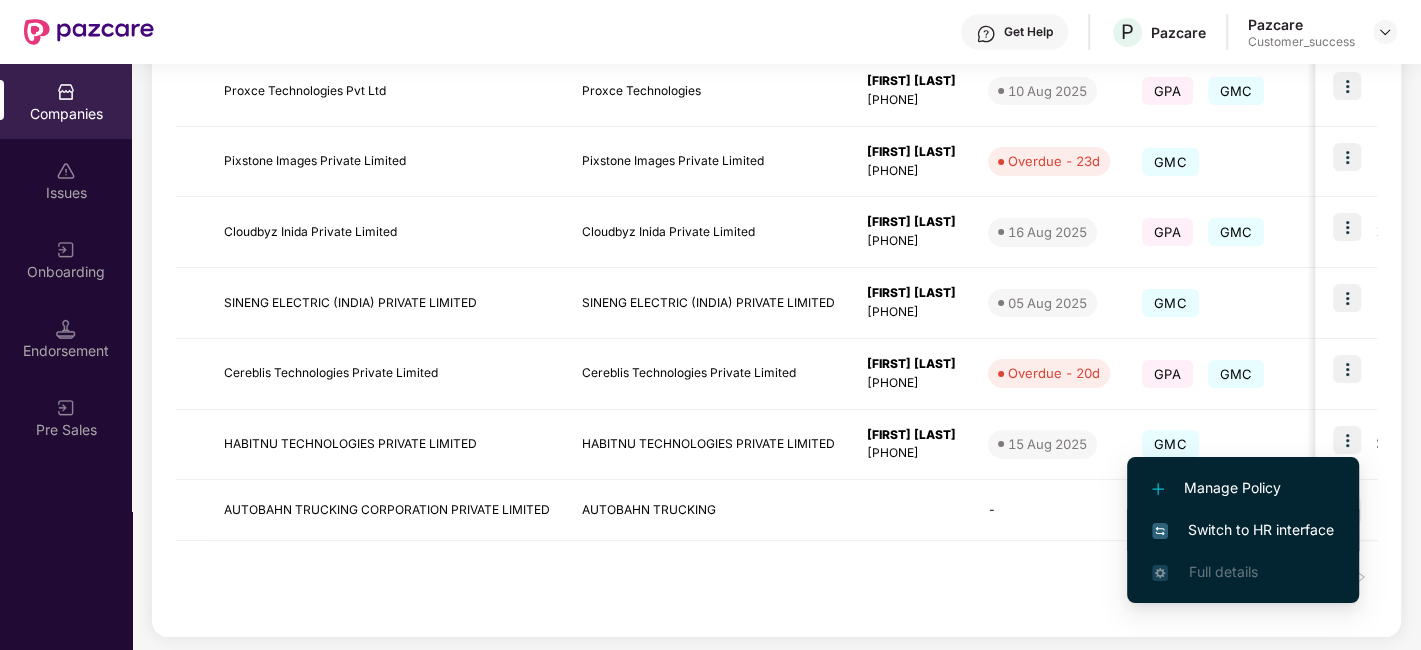 click on "Switch to HR interface" at bounding box center [1243, 530] 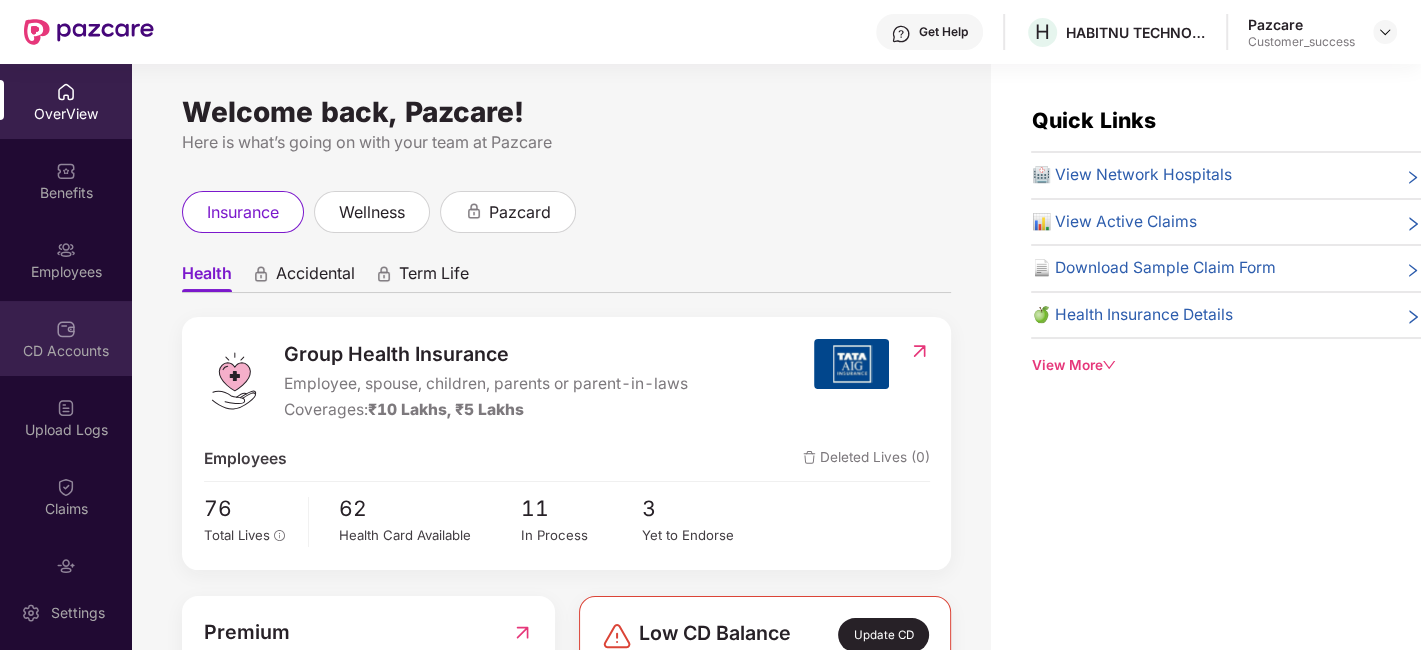 click on "CD Accounts" at bounding box center (66, 338) 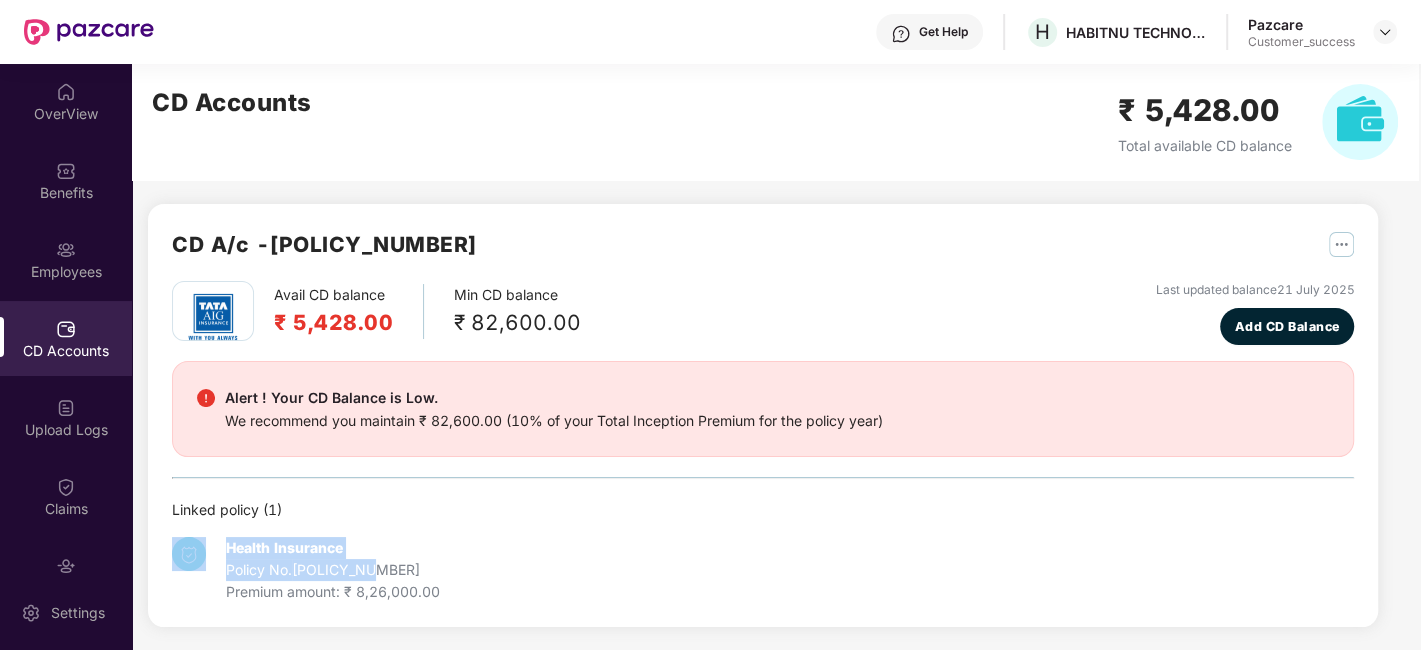 drag, startPoint x: 213, startPoint y: 553, endPoint x: 391, endPoint y: 570, distance: 178.80995 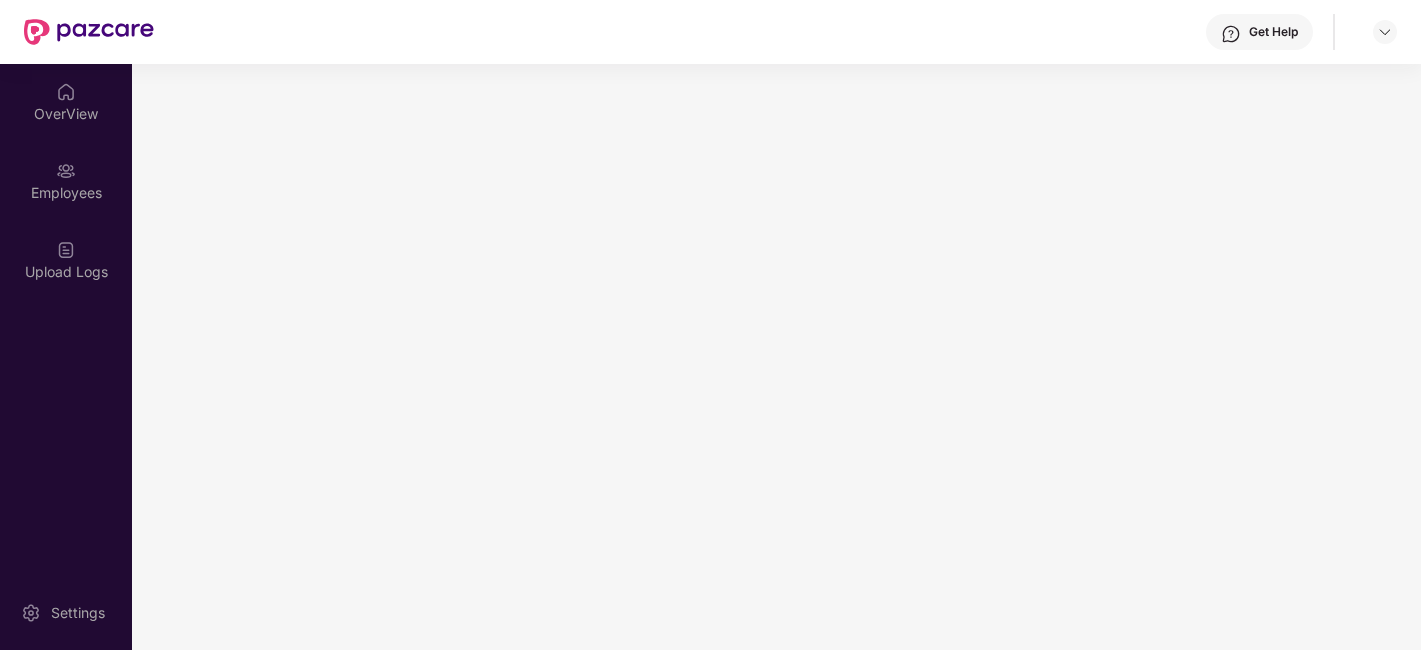 scroll, scrollTop: 0, scrollLeft: 0, axis: both 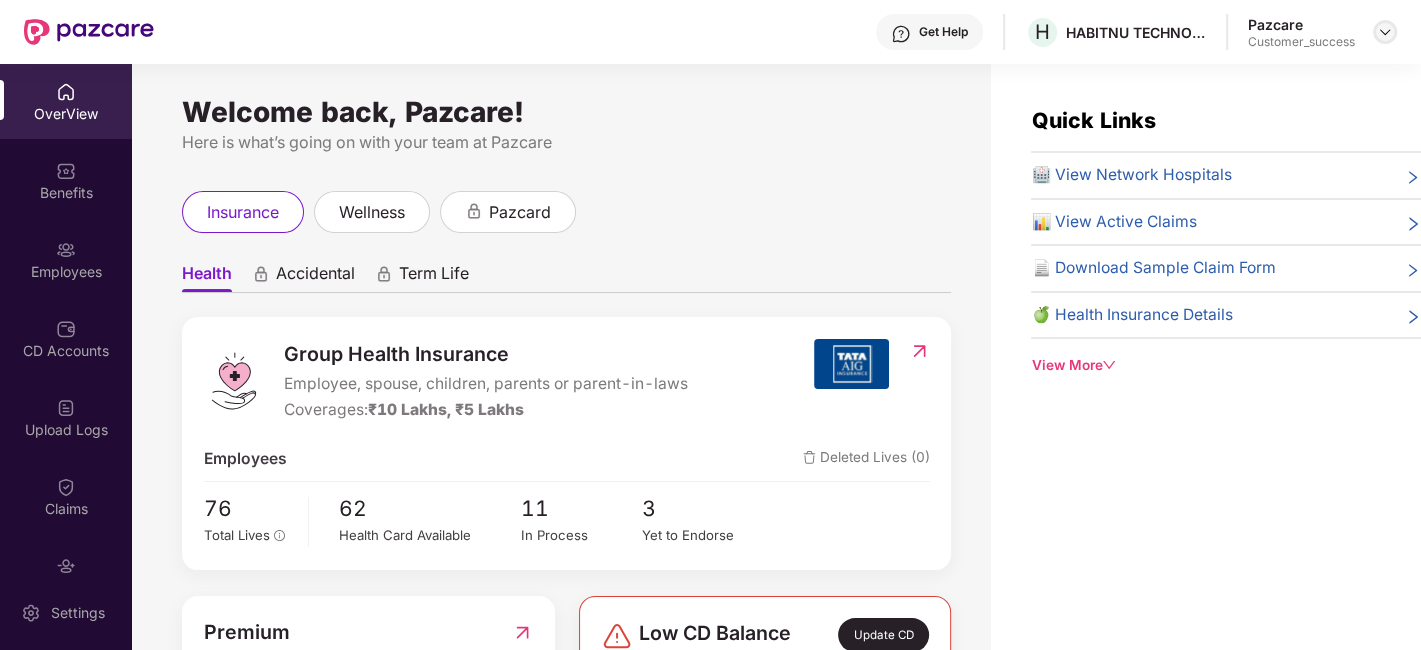 click at bounding box center [1385, 32] 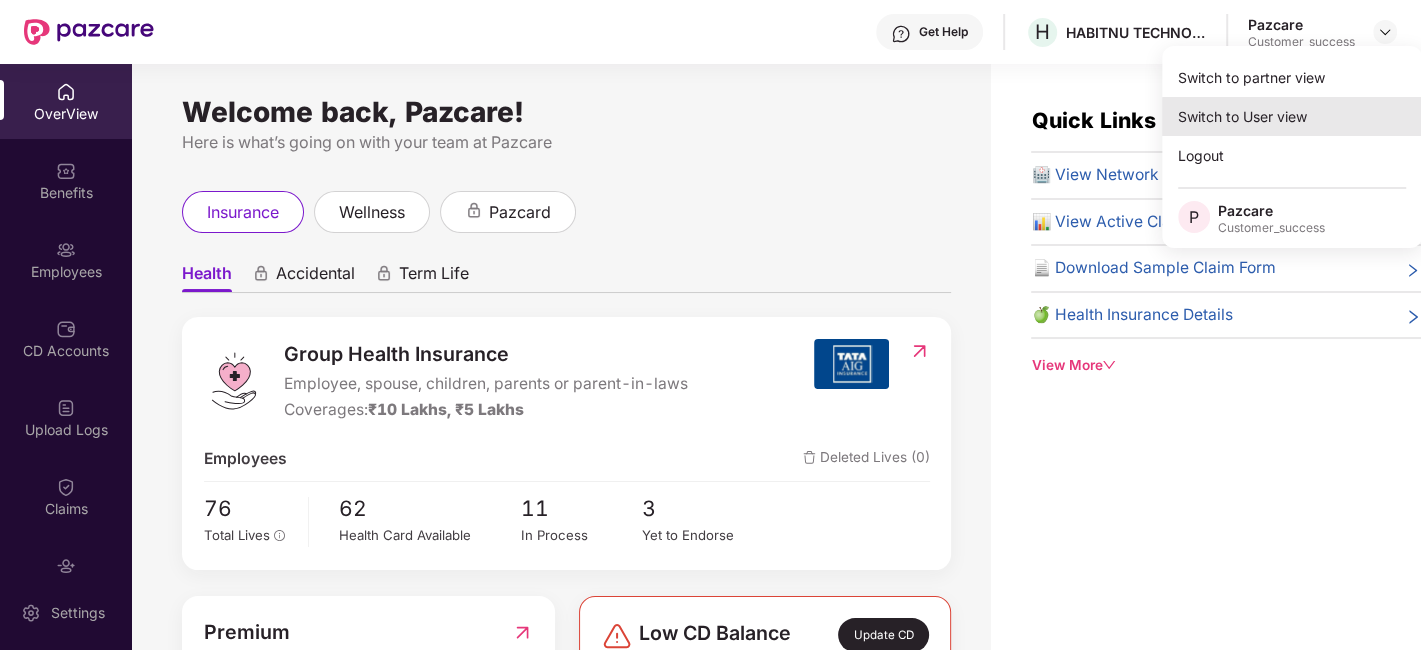 click on "Switch to User view" at bounding box center [1292, 116] 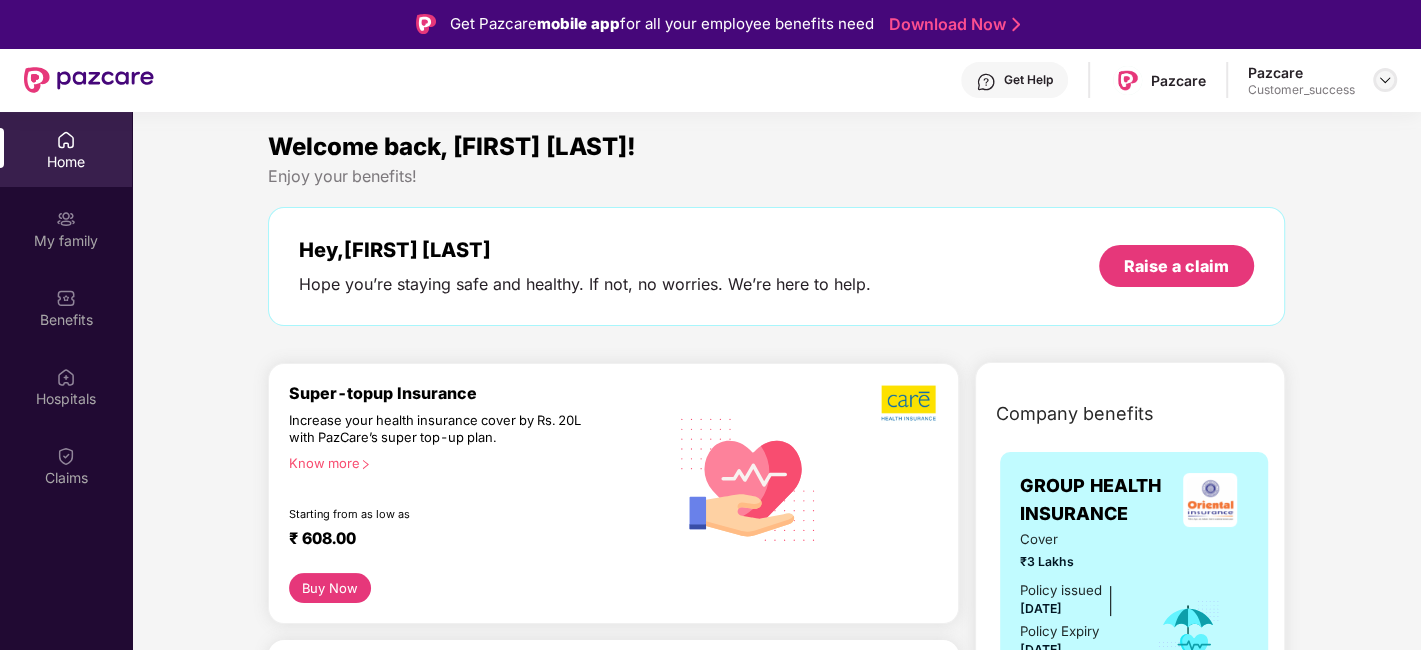 click at bounding box center [1385, 80] 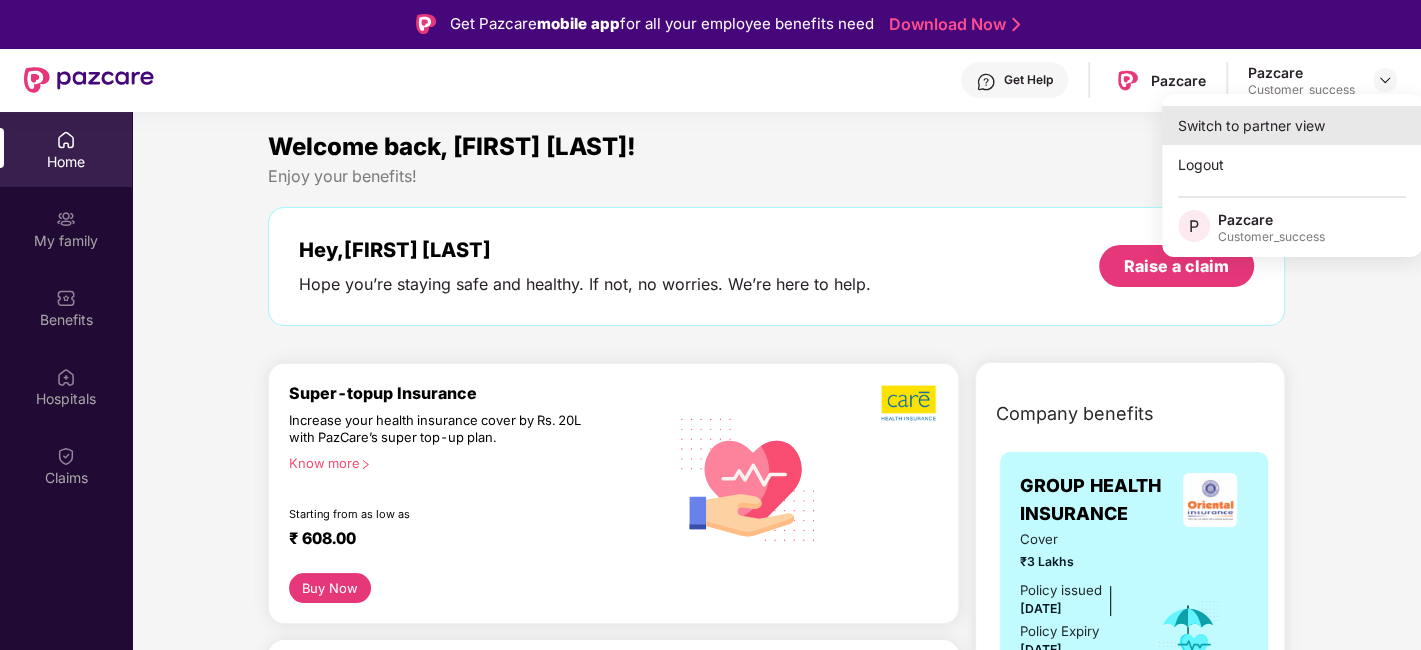 click on "Switch to partner view" at bounding box center (1292, 125) 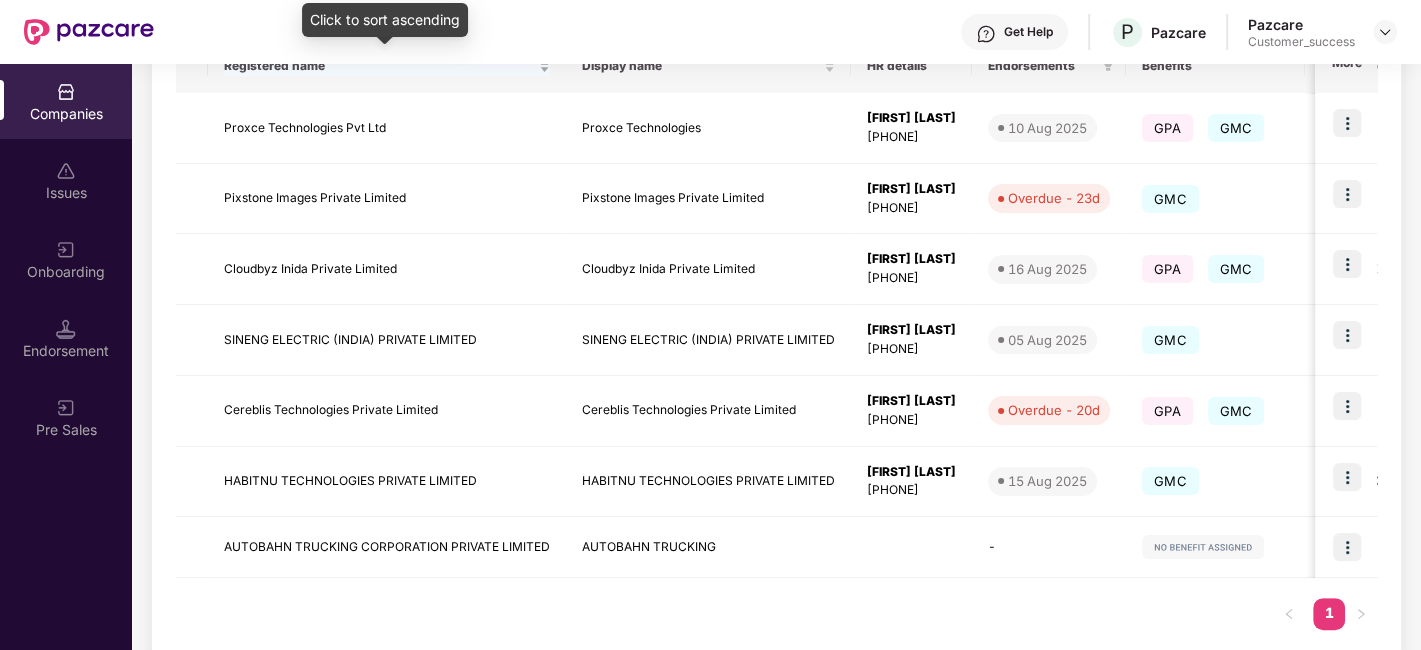scroll, scrollTop: 390, scrollLeft: 0, axis: vertical 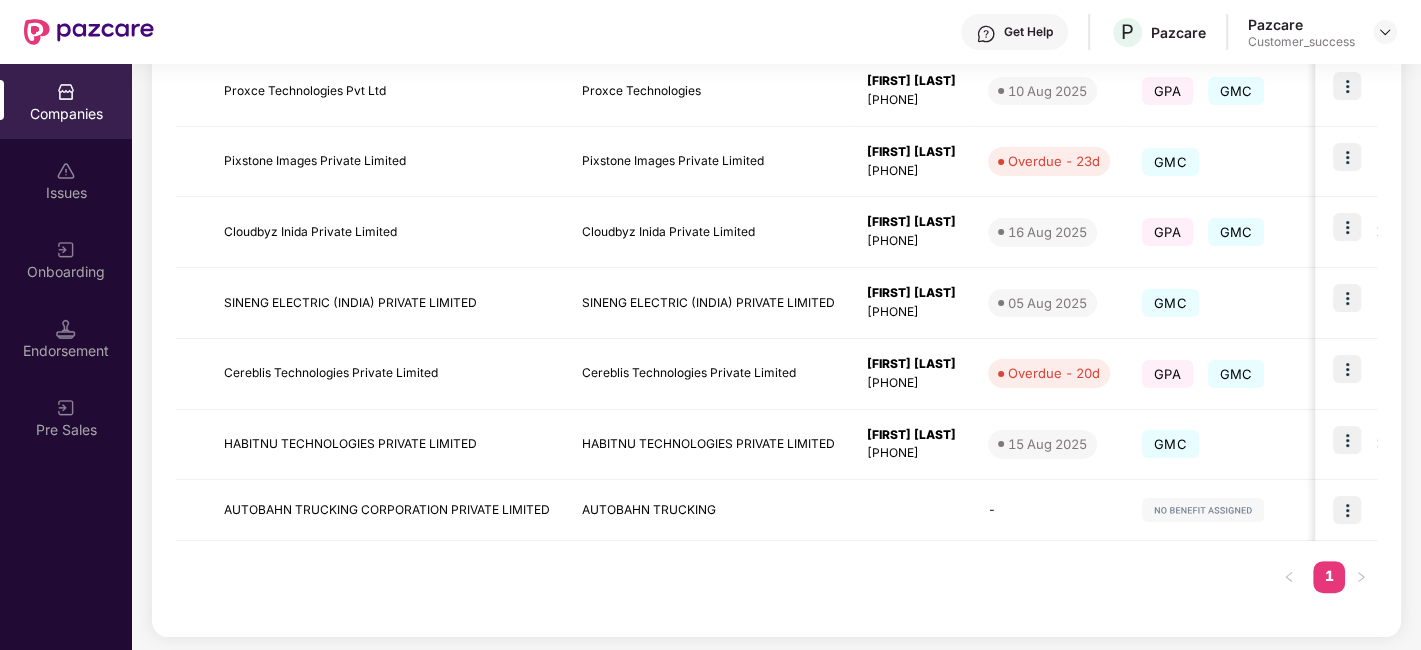 click at bounding box center (66, 250) 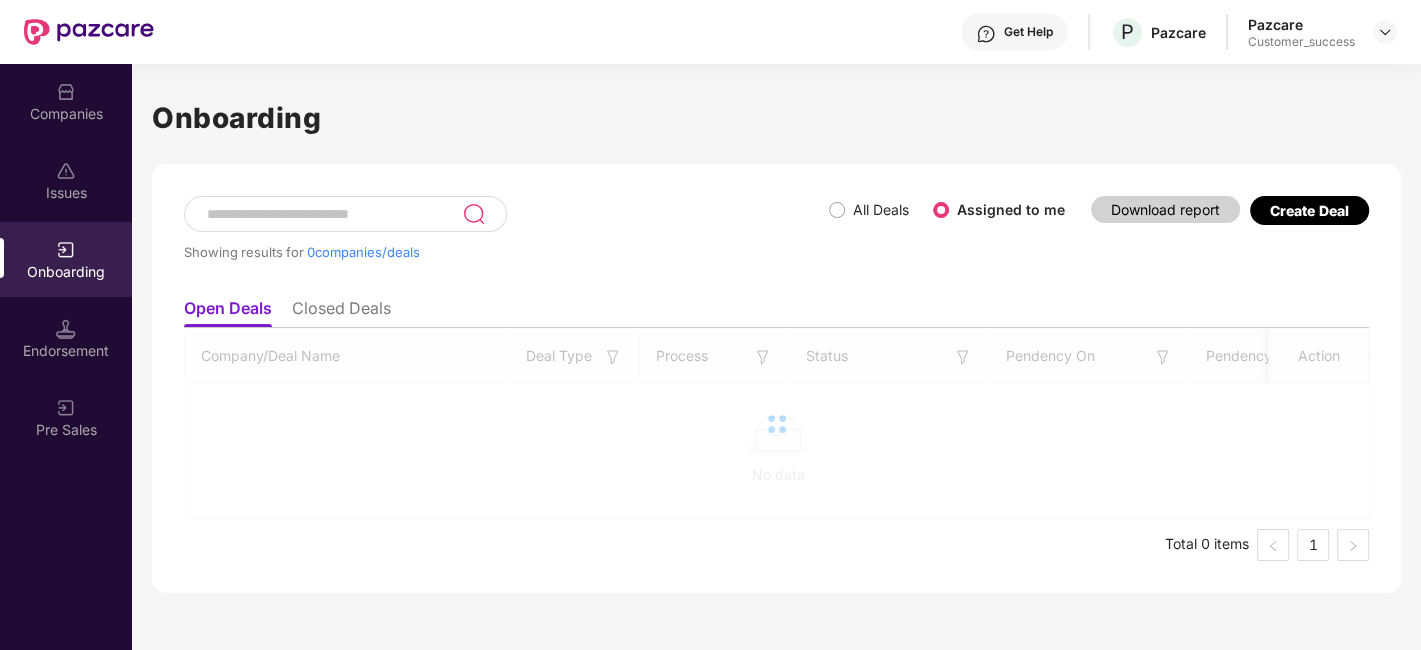 scroll, scrollTop: 0, scrollLeft: 0, axis: both 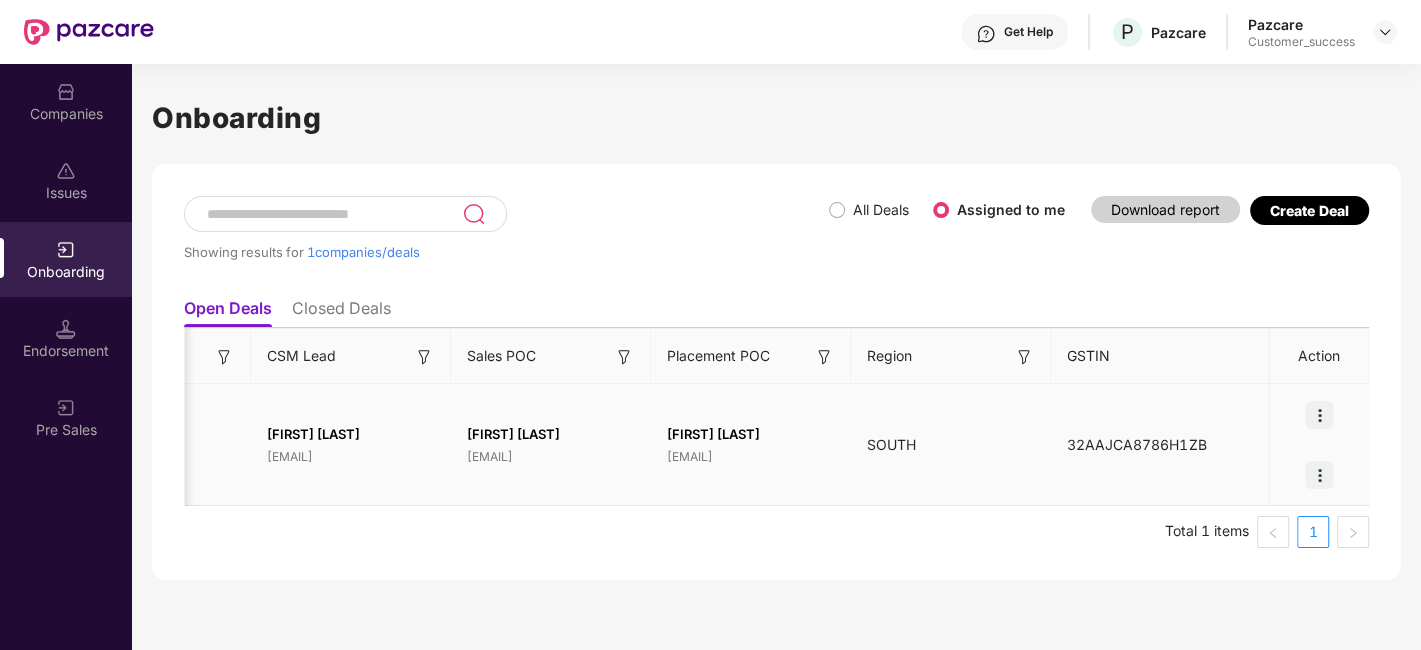 click at bounding box center (1319, 415) 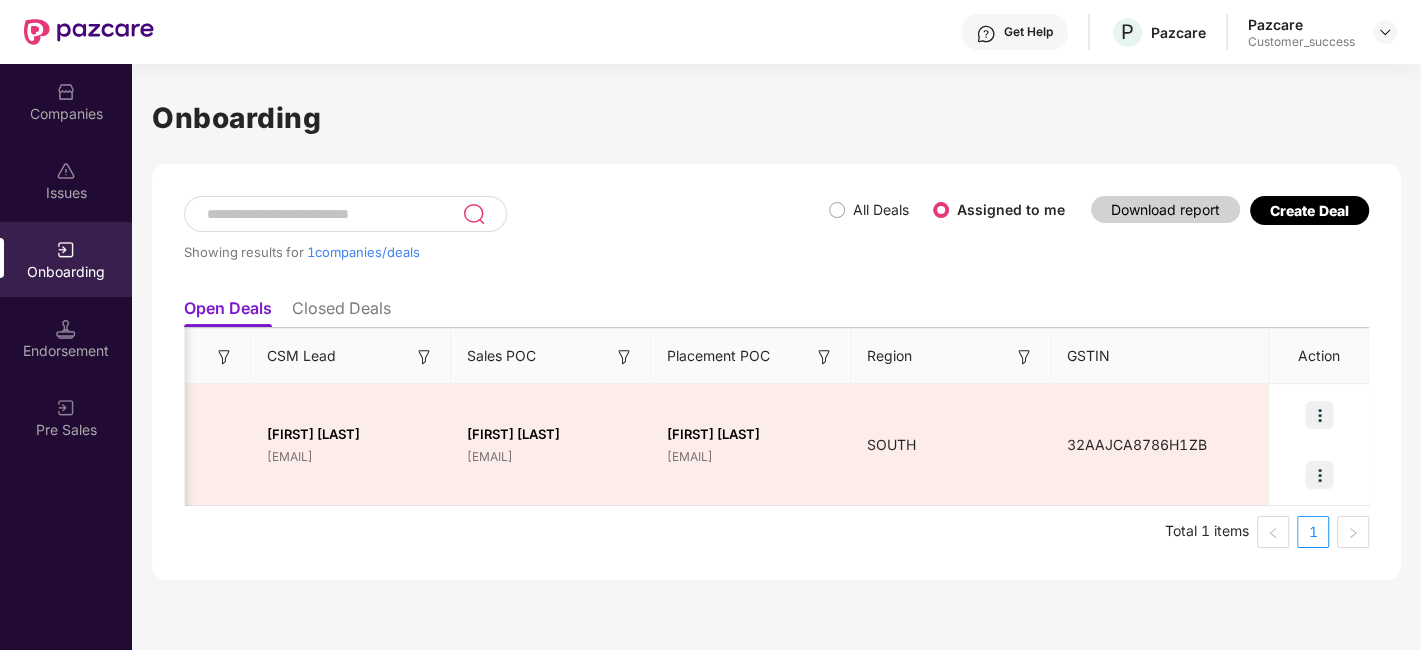 click on "Company/Deal Name Deal Type Process Status Pendency On Pendency Overall Pendency Payment Done Premium Paid CSM Poc CSM Lead Sales POC Placement POC Region GSTIN Action                                 A AUTOBAHN TRUCKING CORPORATION PVT Fresh Data Onboarding Full Onboarding Onboarding Issue Document Pending Customer Success Sales 0 days 3 days 4 days 01 [DATE] ₹1,35,67,500 [FIRST] [LAST] [EMAIL] [FIRST] [LAST] [EMAIL] [FIRST] [LAST] [EMAIL] [FIRST] [LAST] [EMAIL] [REGION] 32AAJCA8786H1ZB Total 1 items 1" at bounding box center [776, 438] 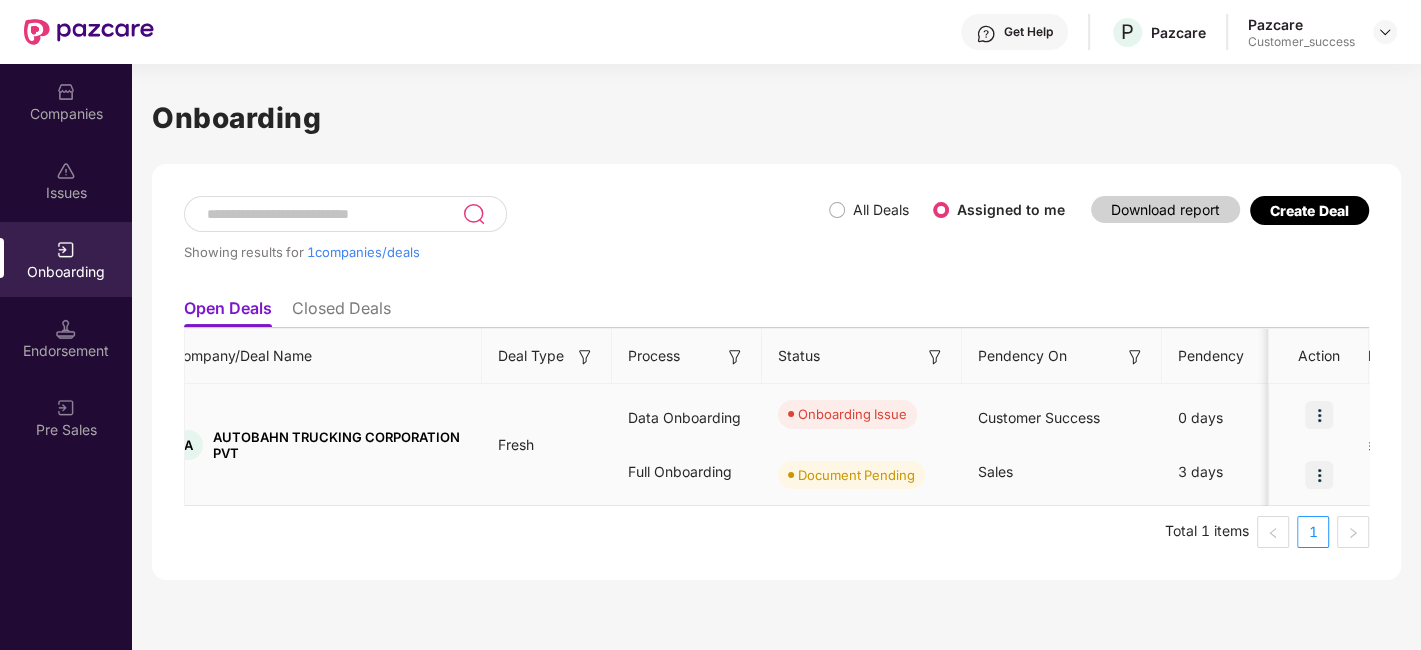 scroll, scrollTop: 0, scrollLeft: 0, axis: both 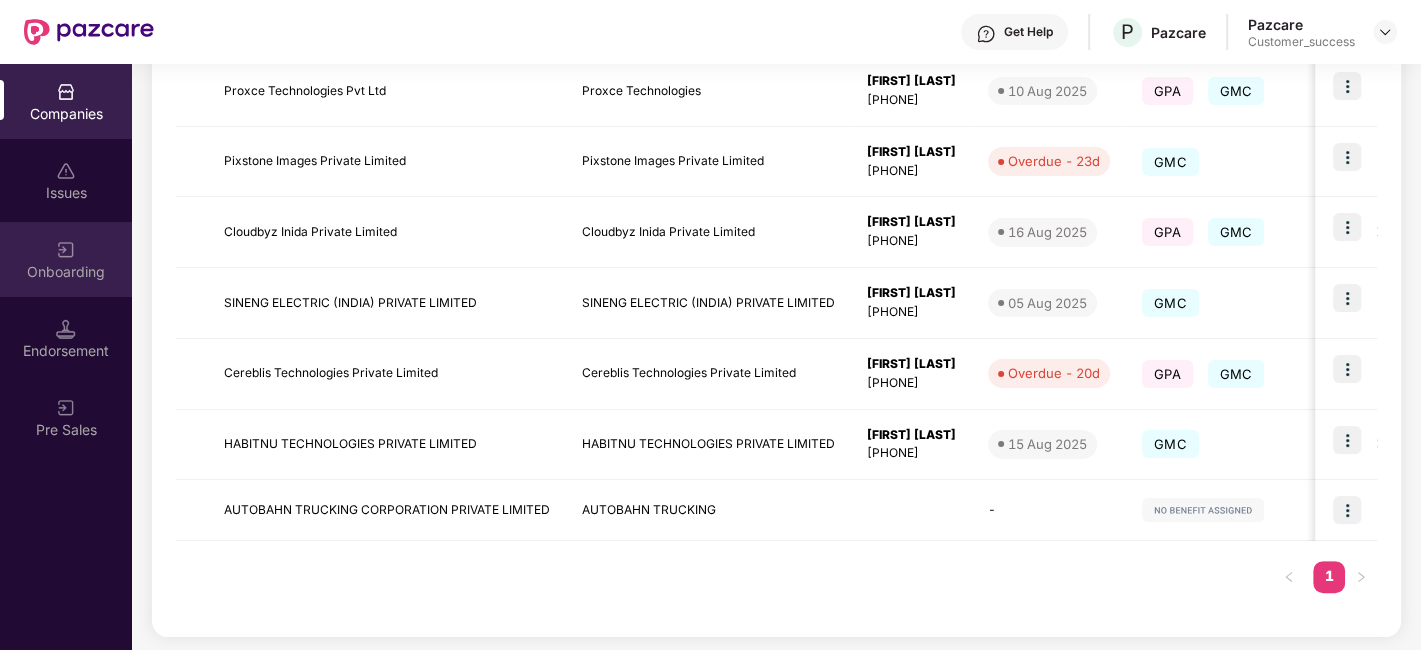 click on "Onboarding" at bounding box center (66, 272) 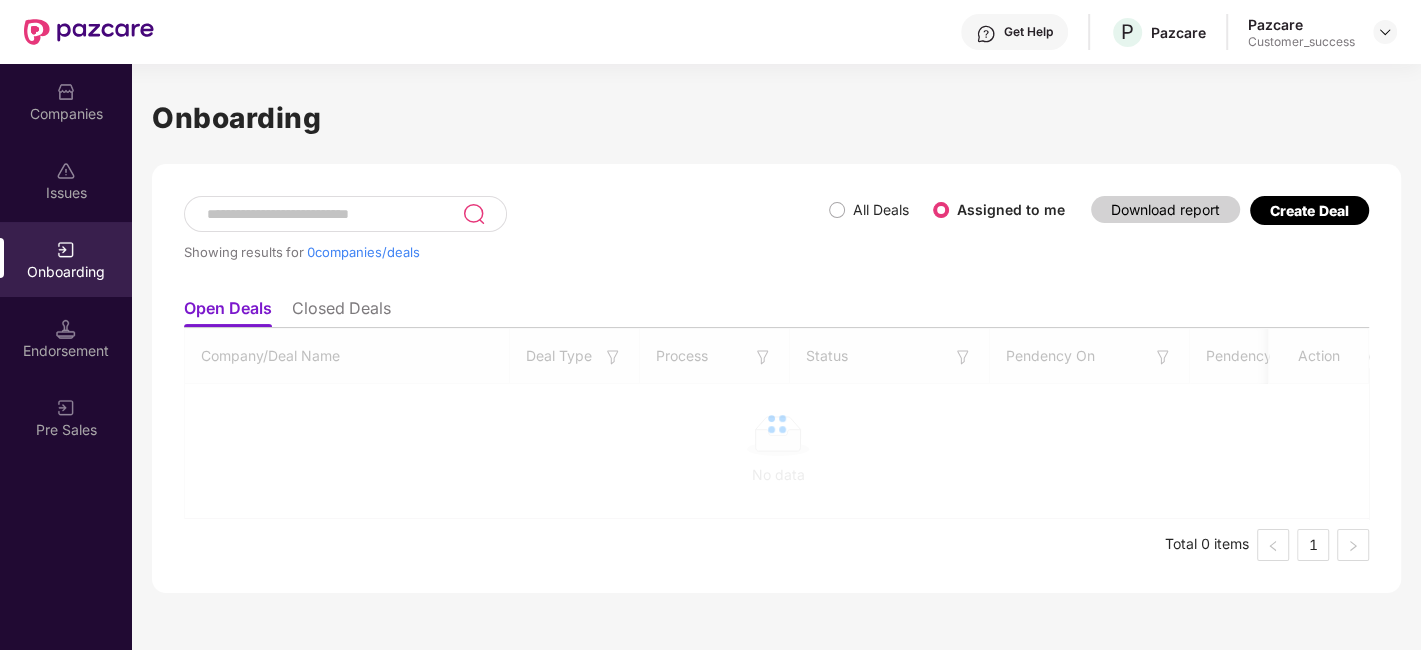 scroll, scrollTop: 0, scrollLeft: 0, axis: both 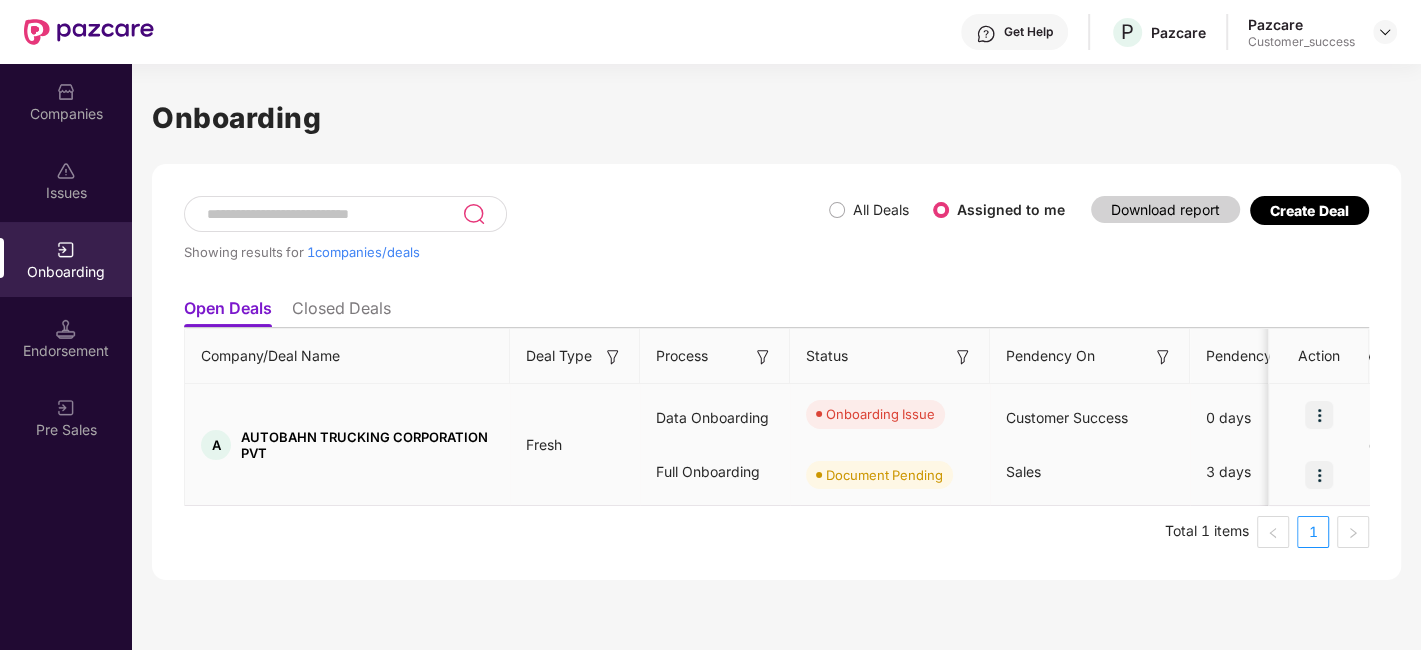 click at bounding box center [1319, 415] 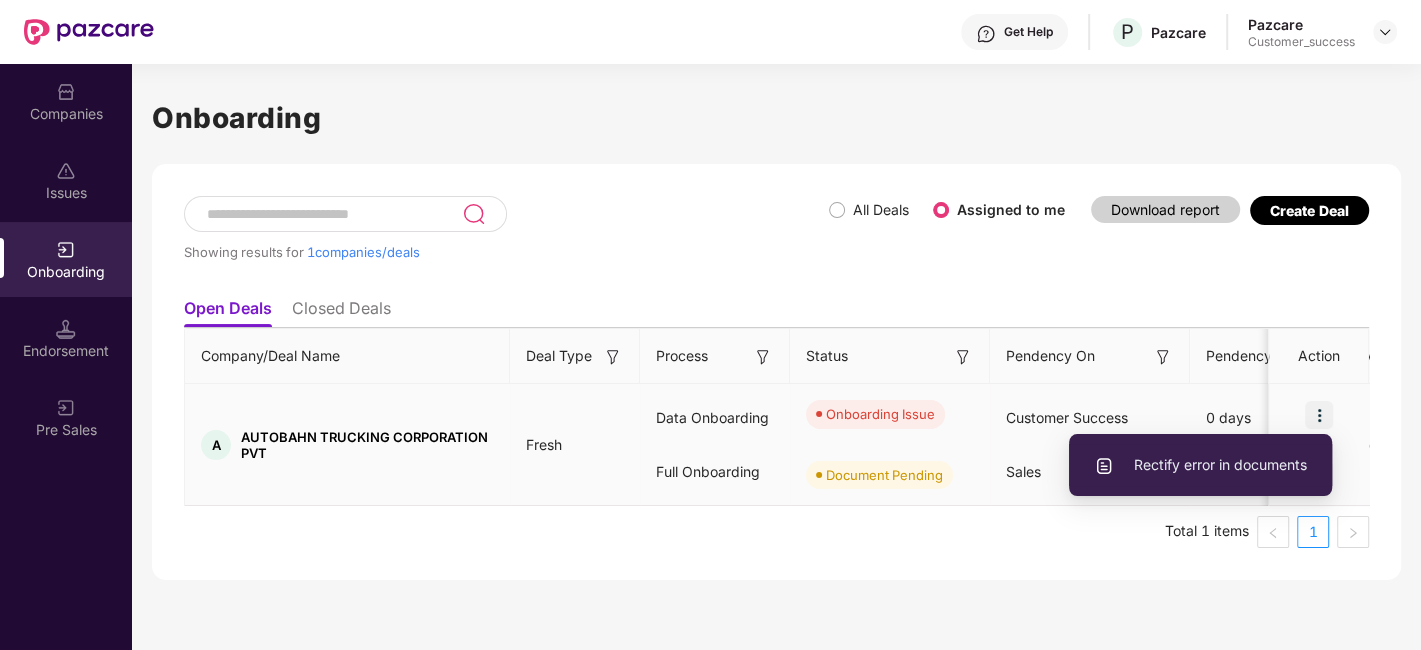 click on "Rectify error in documents" at bounding box center [1200, 465] 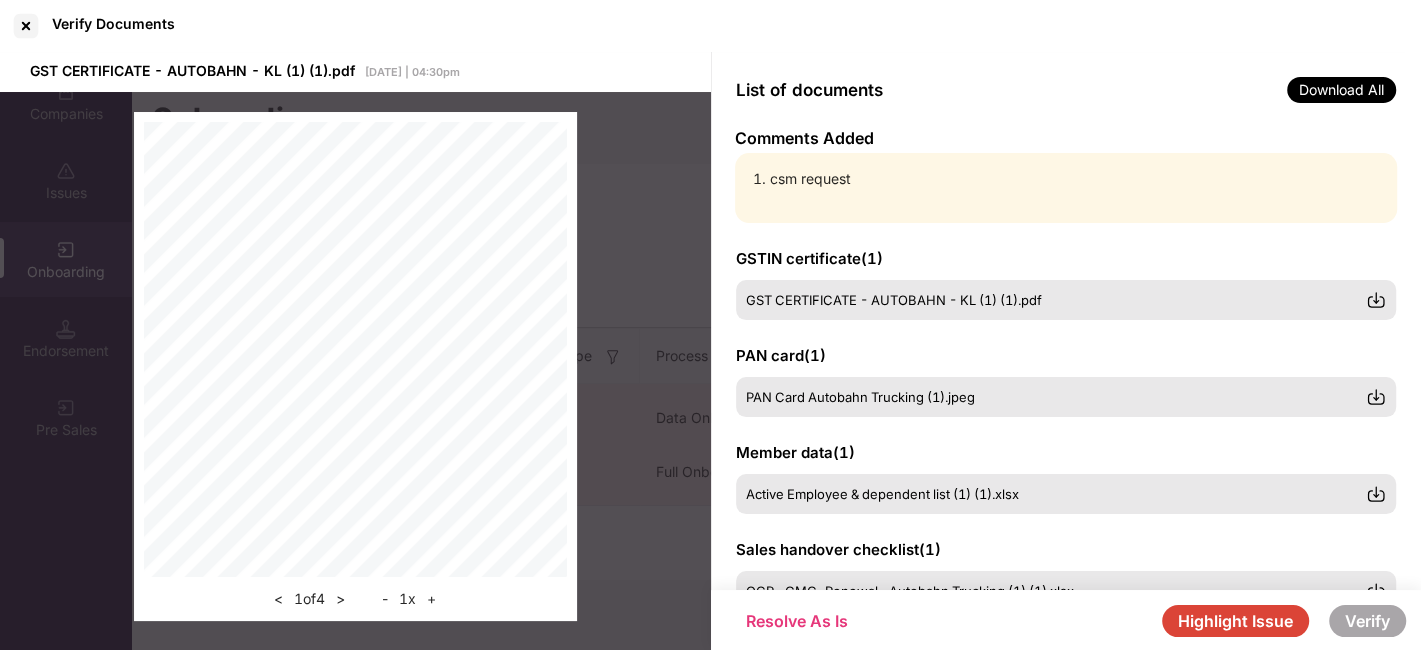 click on "Highlight Issue" at bounding box center [1235, 621] 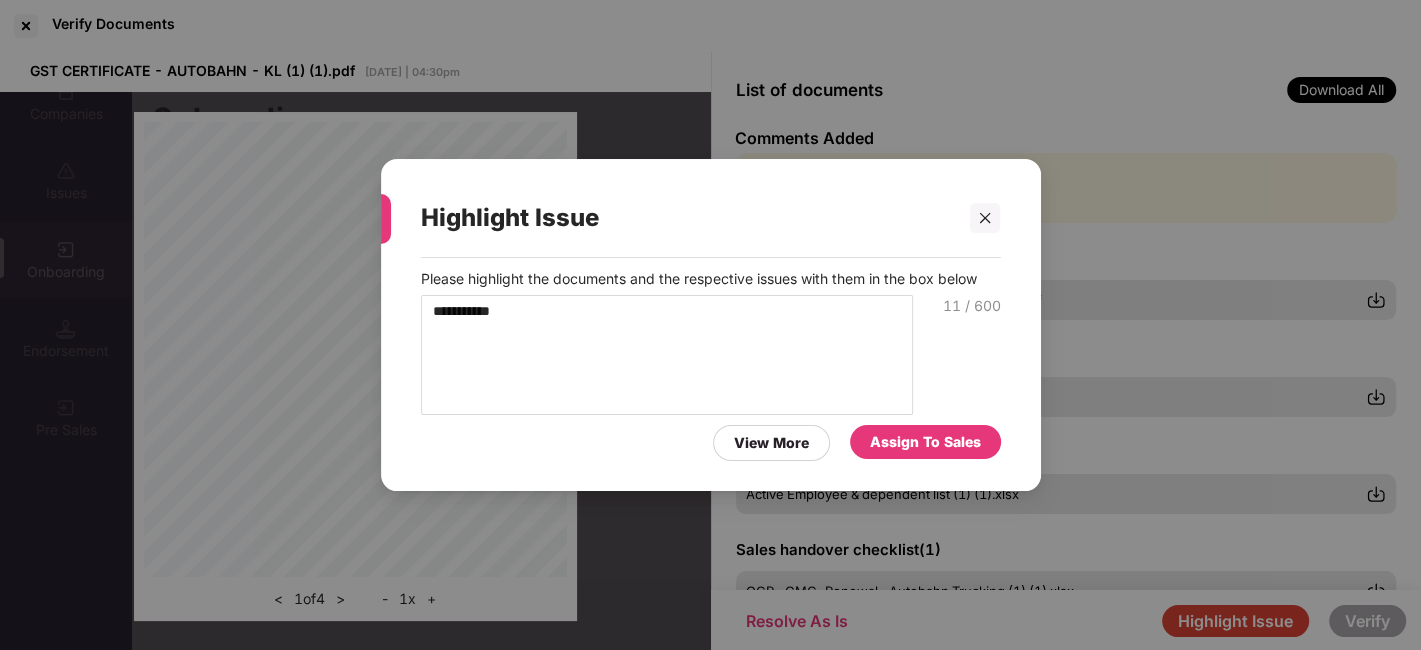 click on "Assign To Sales" at bounding box center [925, 442] 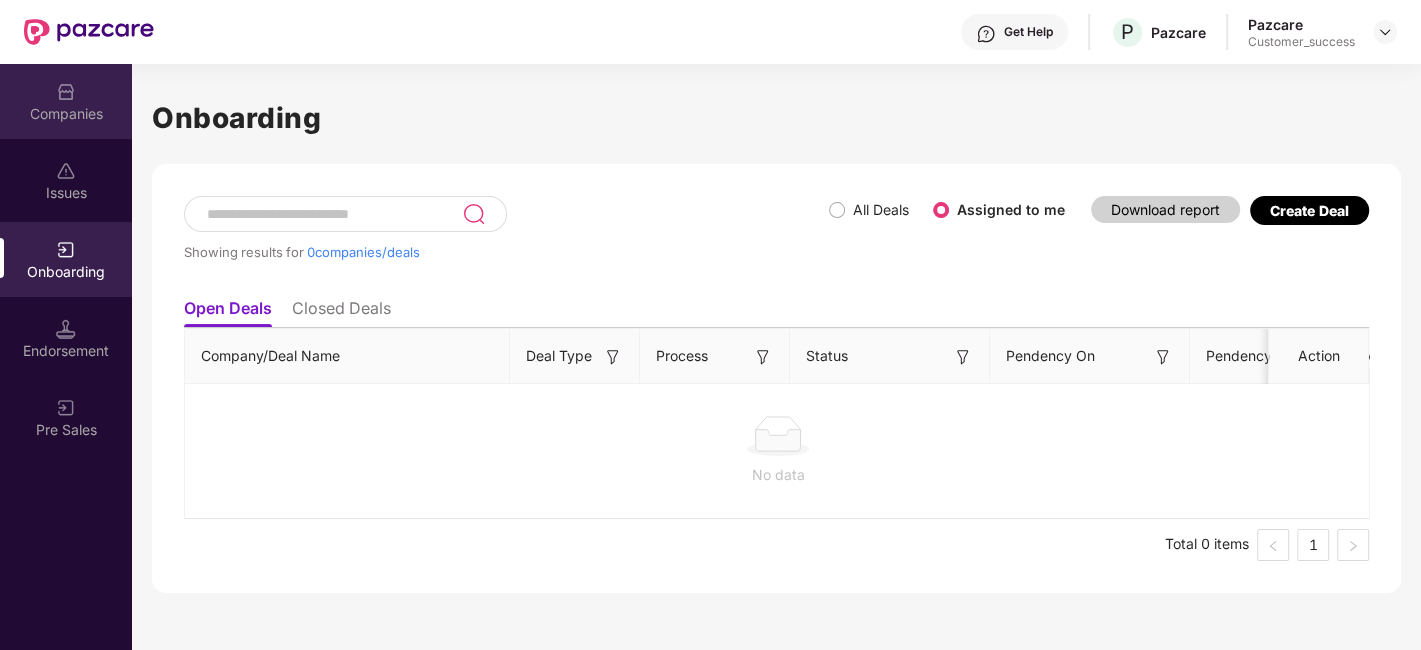 click on "Companies" at bounding box center [66, 114] 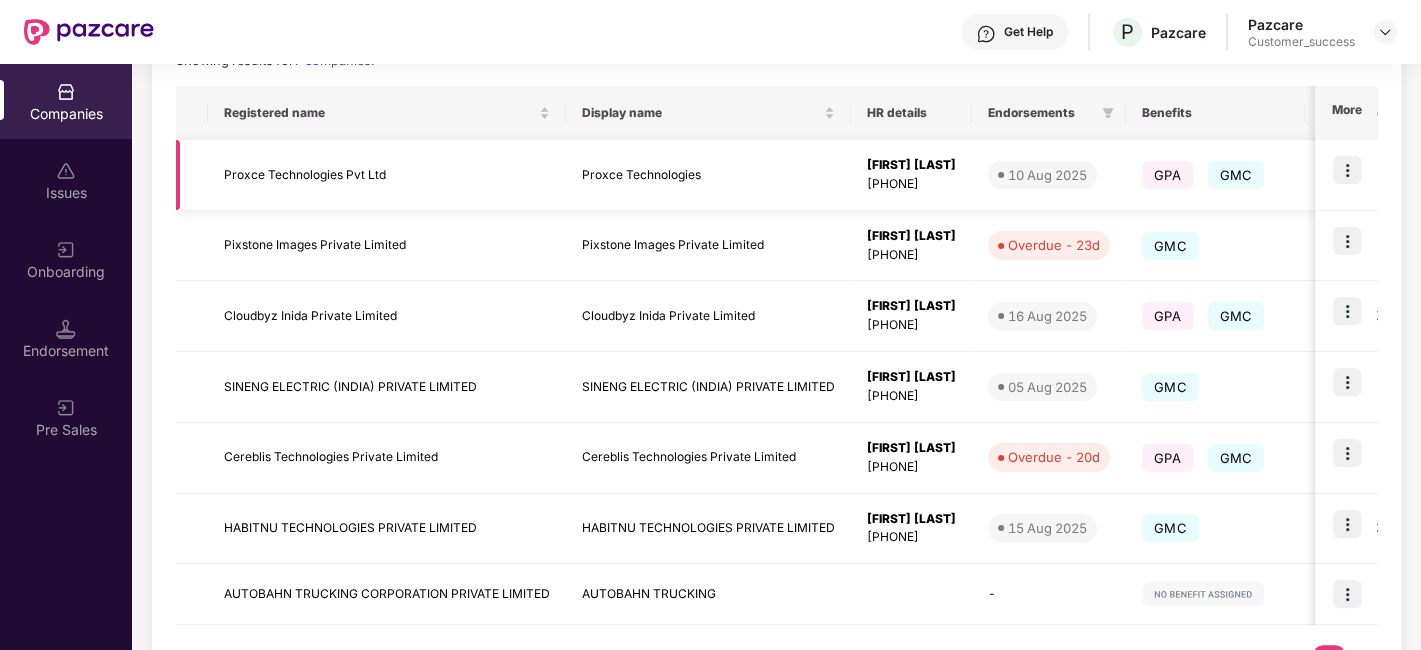 scroll, scrollTop: 390, scrollLeft: 0, axis: vertical 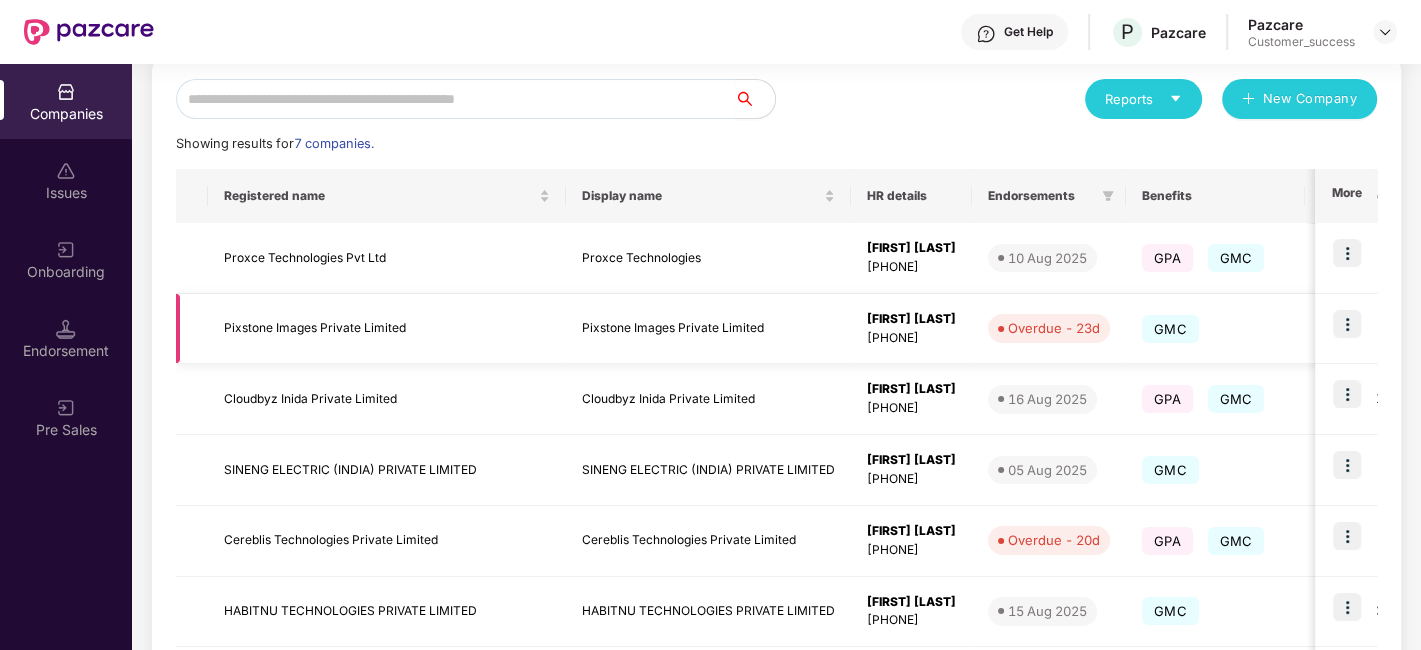 click on "Pixstone Images Private Limited" at bounding box center (387, 329) 